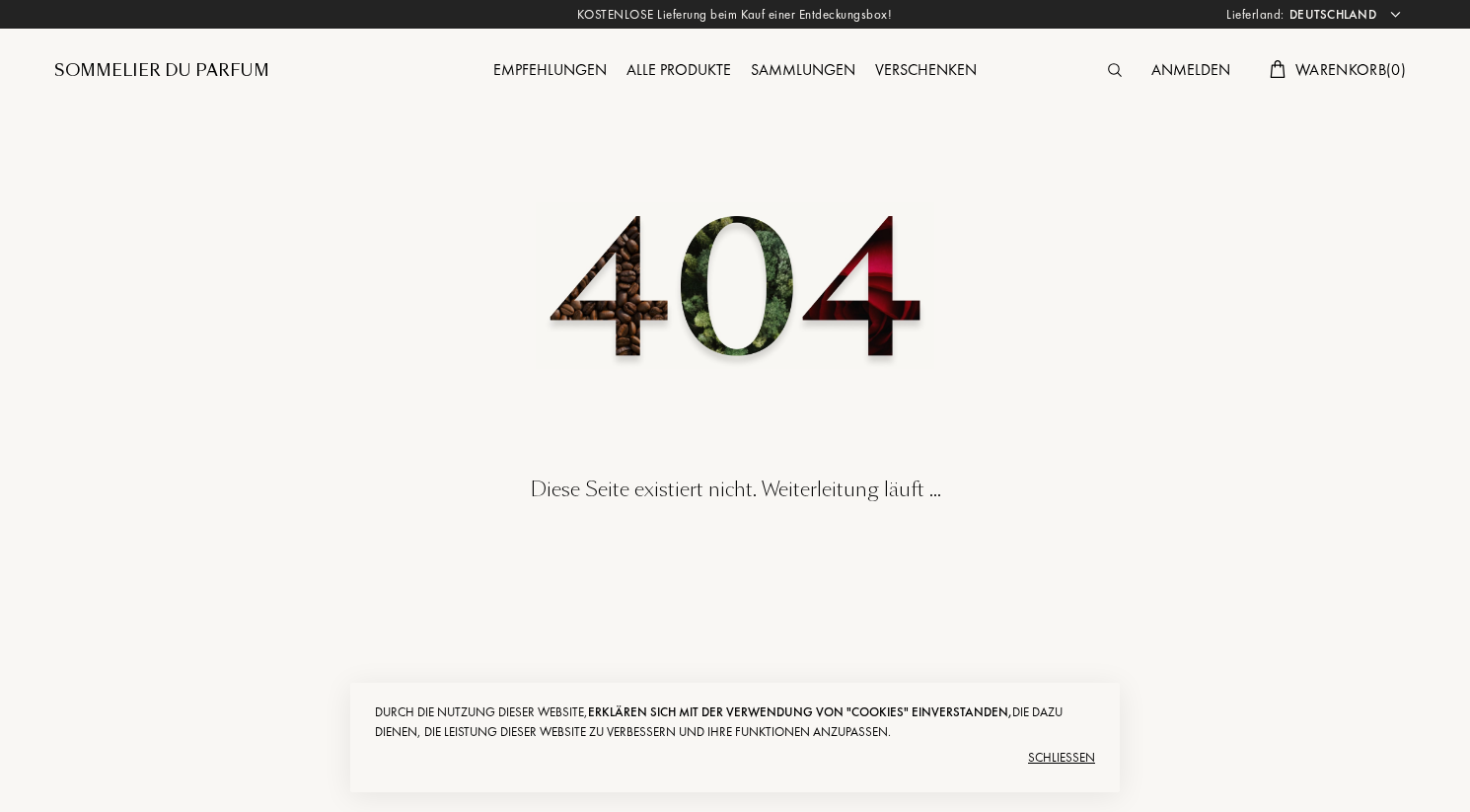 scroll, scrollTop: 0, scrollLeft: 0, axis: both 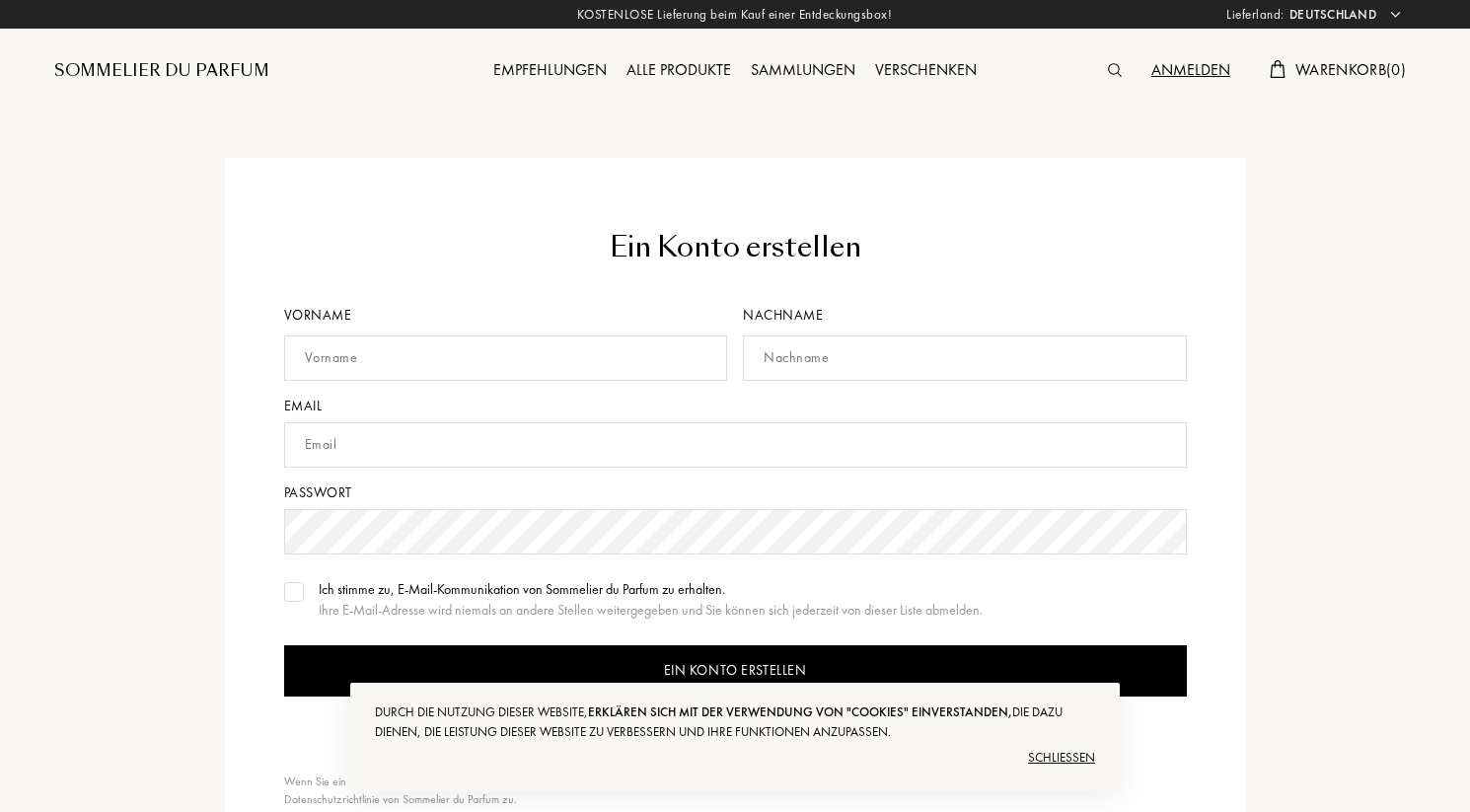click on "Anmelden" at bounding box center [1191, 71] 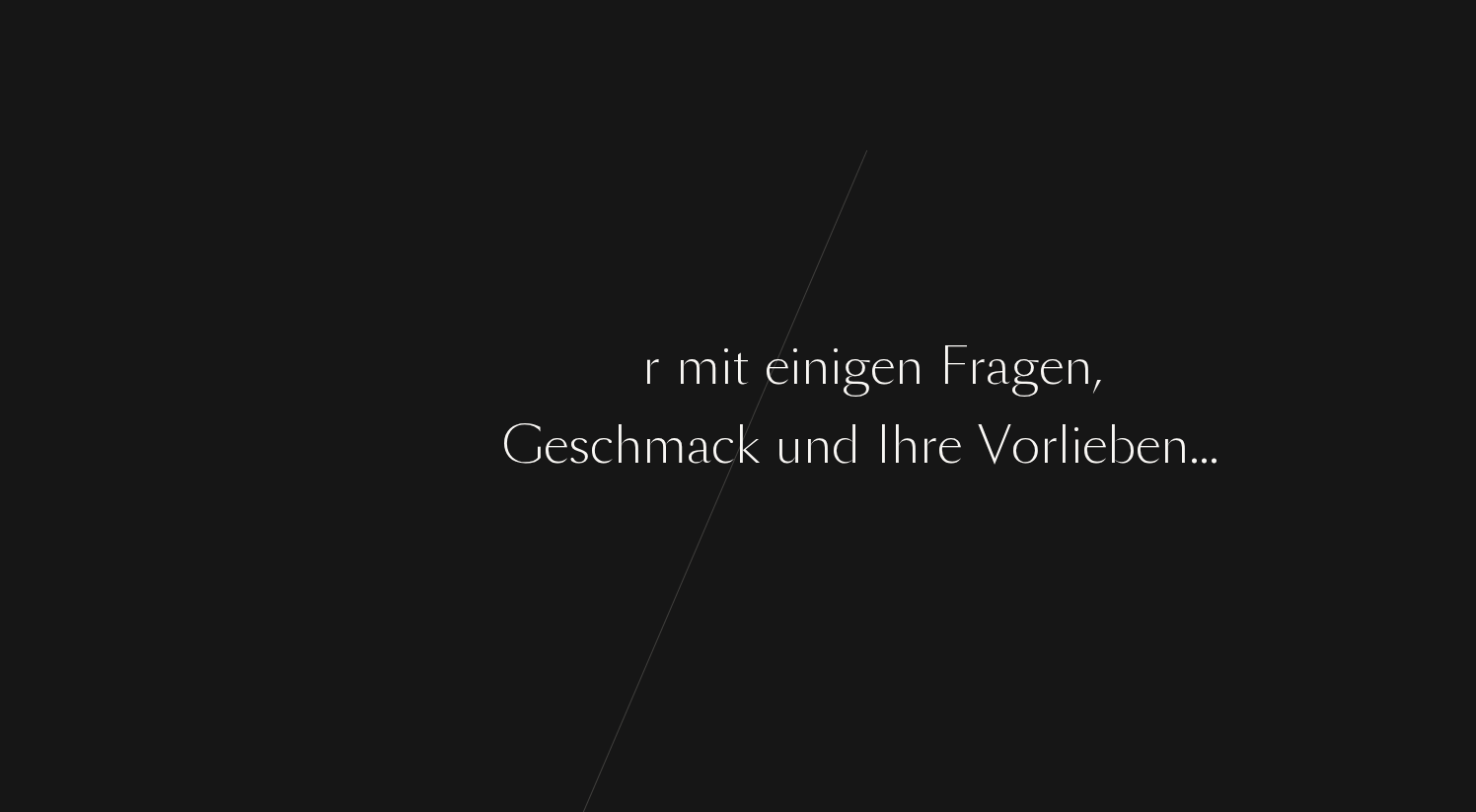 scroll, scrollTop: 0, scrollLeft: 0, axis: both 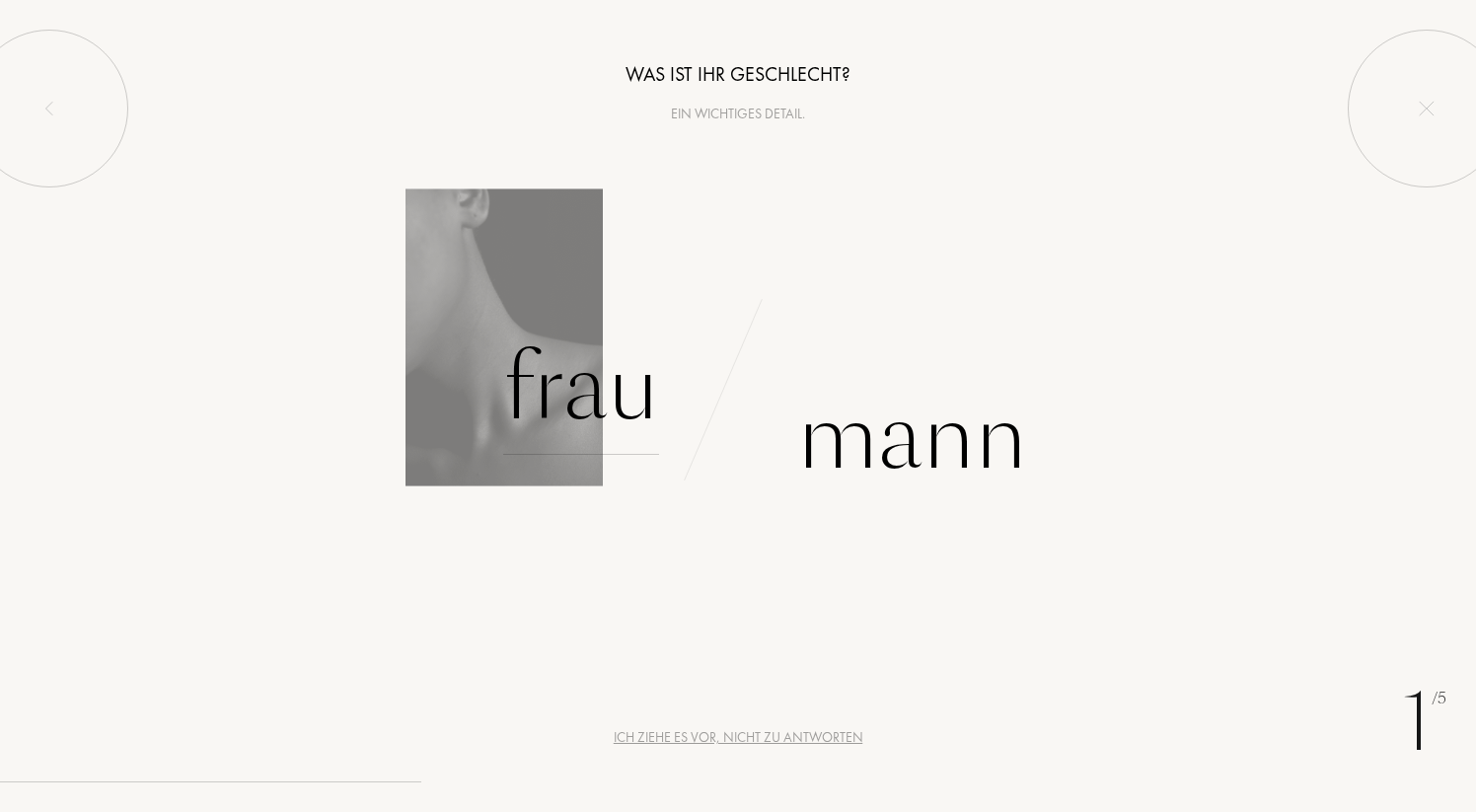 click on "Frau" at bounding box center (581, 388) 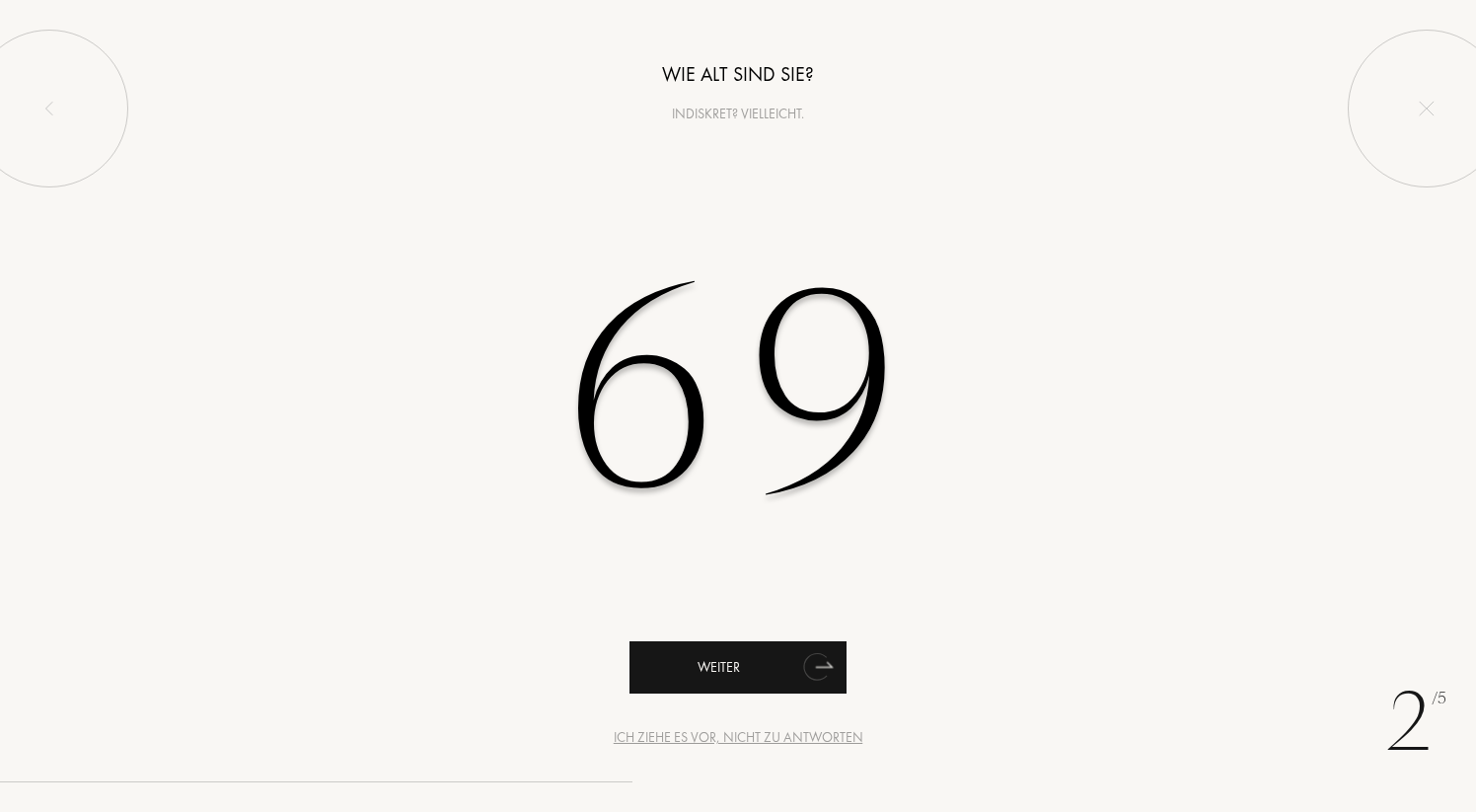 type on "69" 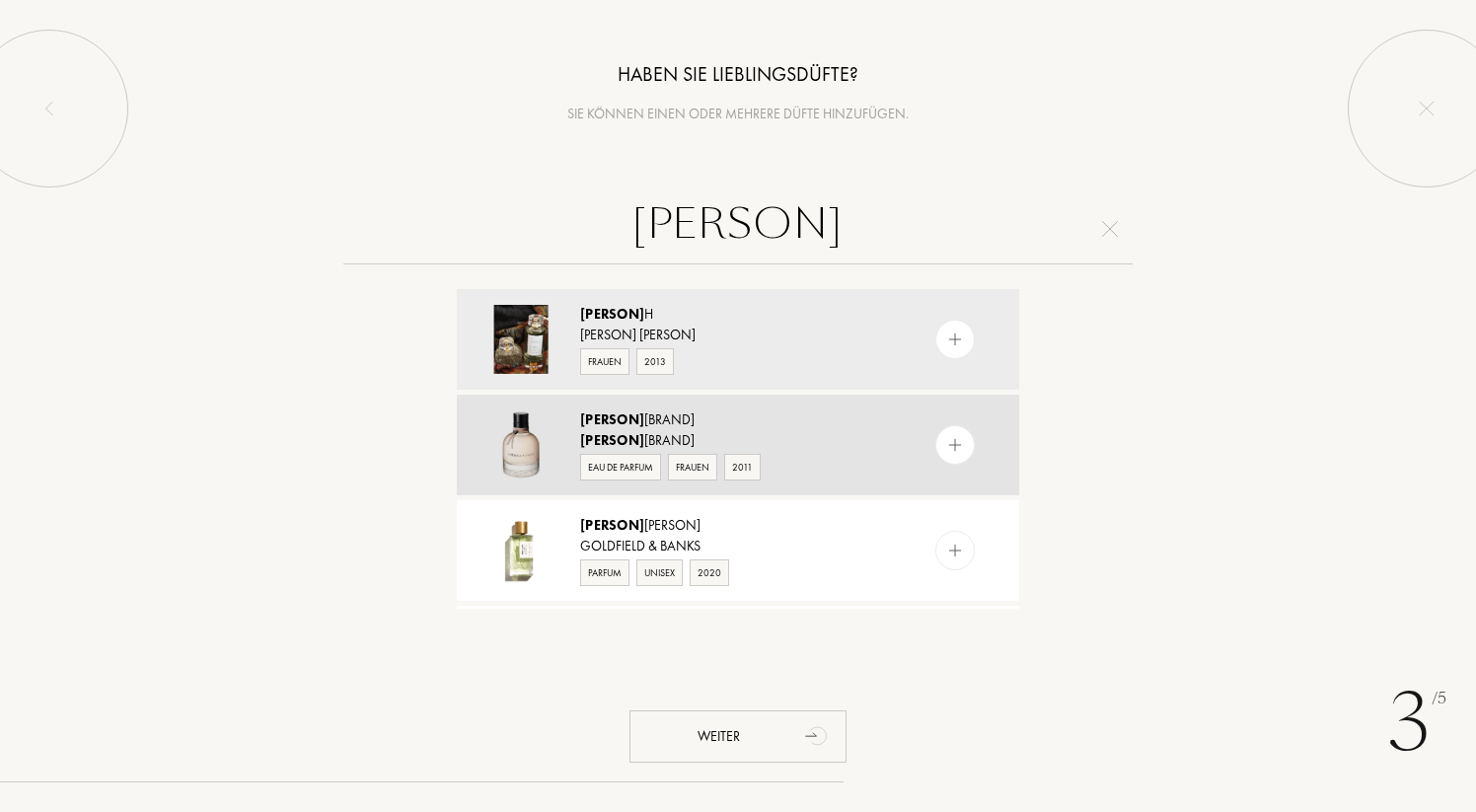 type on "Bote" 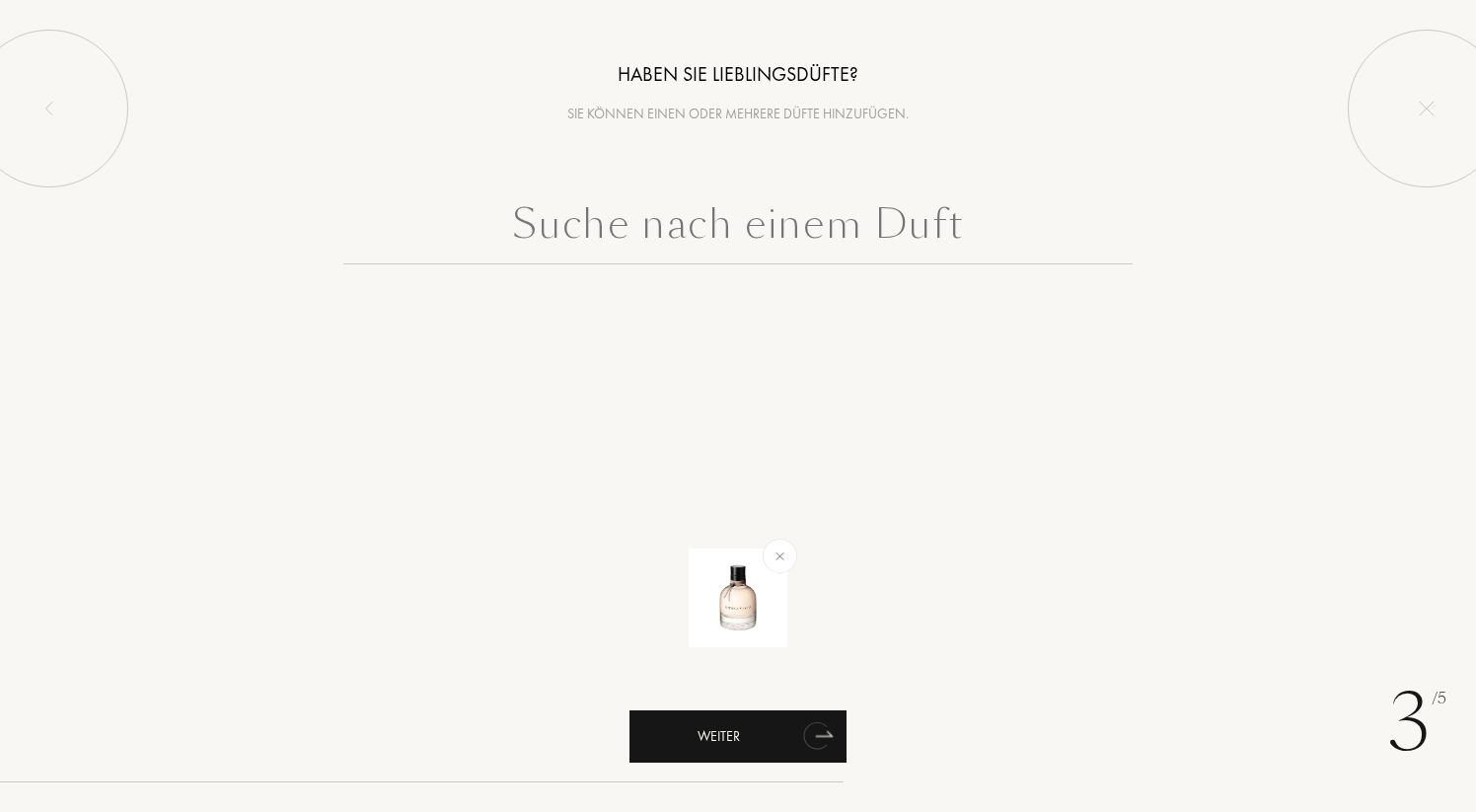 click on "Weiter" at bounding box center (738, 736) 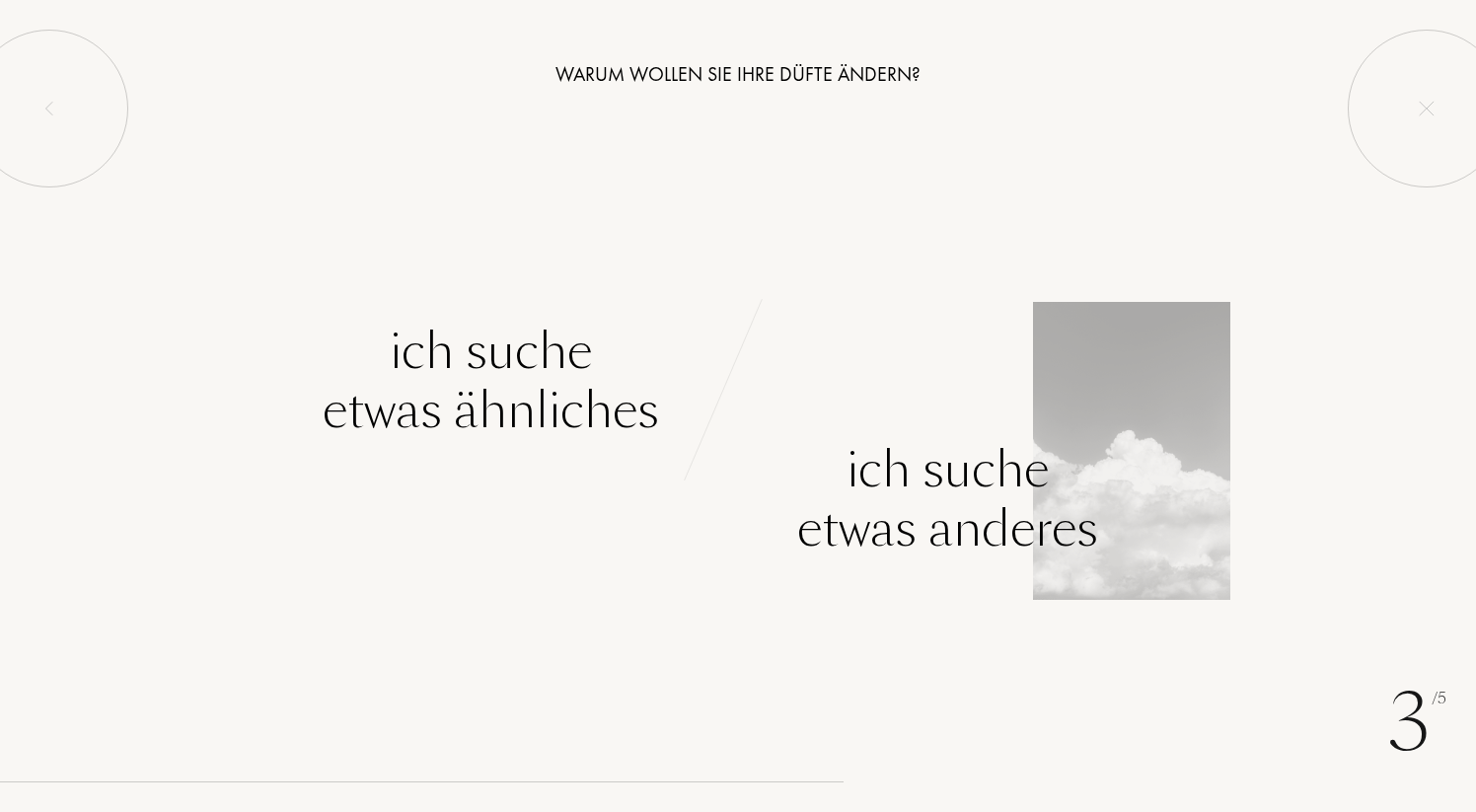 click on "Ich suche
etwas anderes" at bounding box center (947, 499) 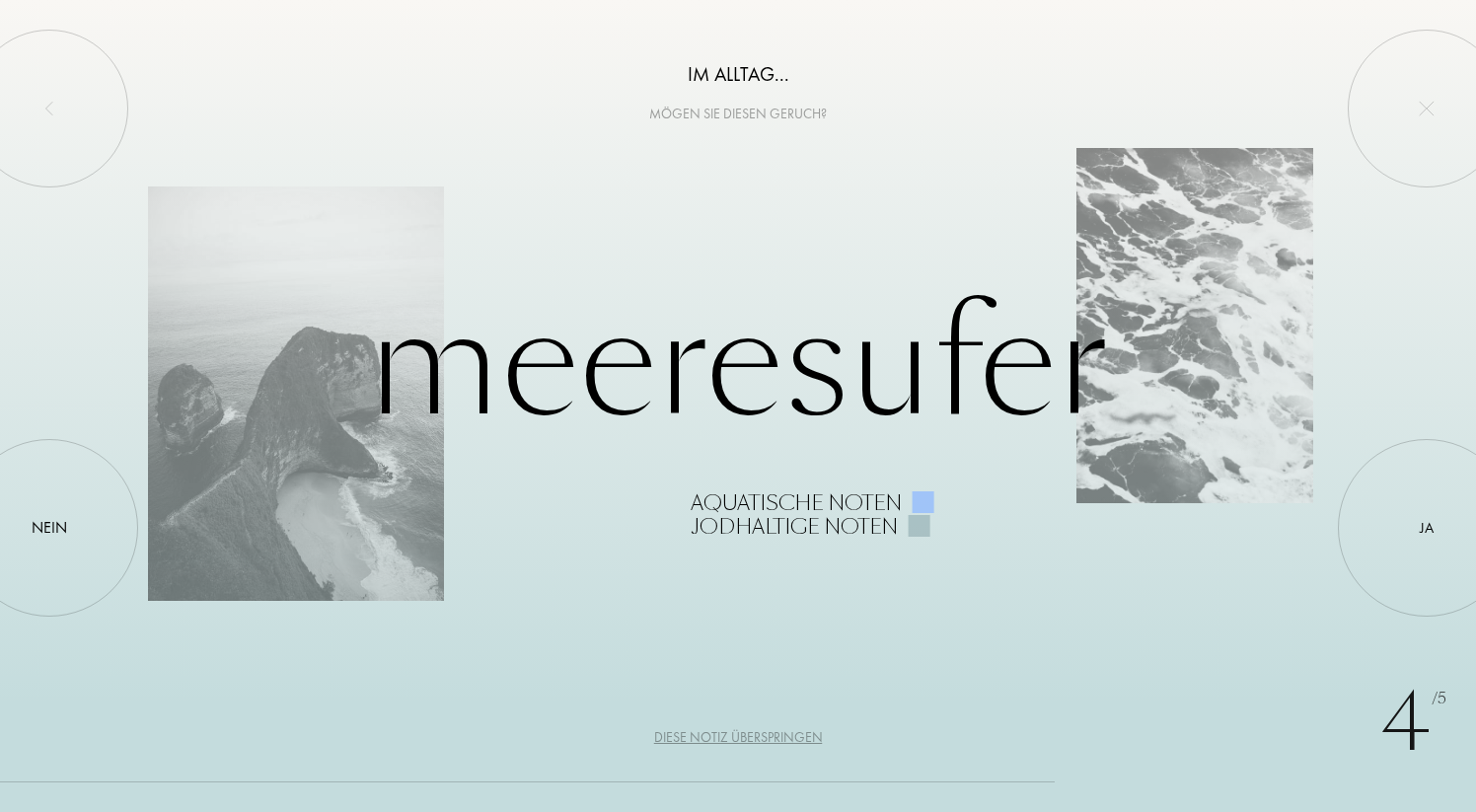 scroll, scrollTop: 0, scrollLeft: 0, axis: both 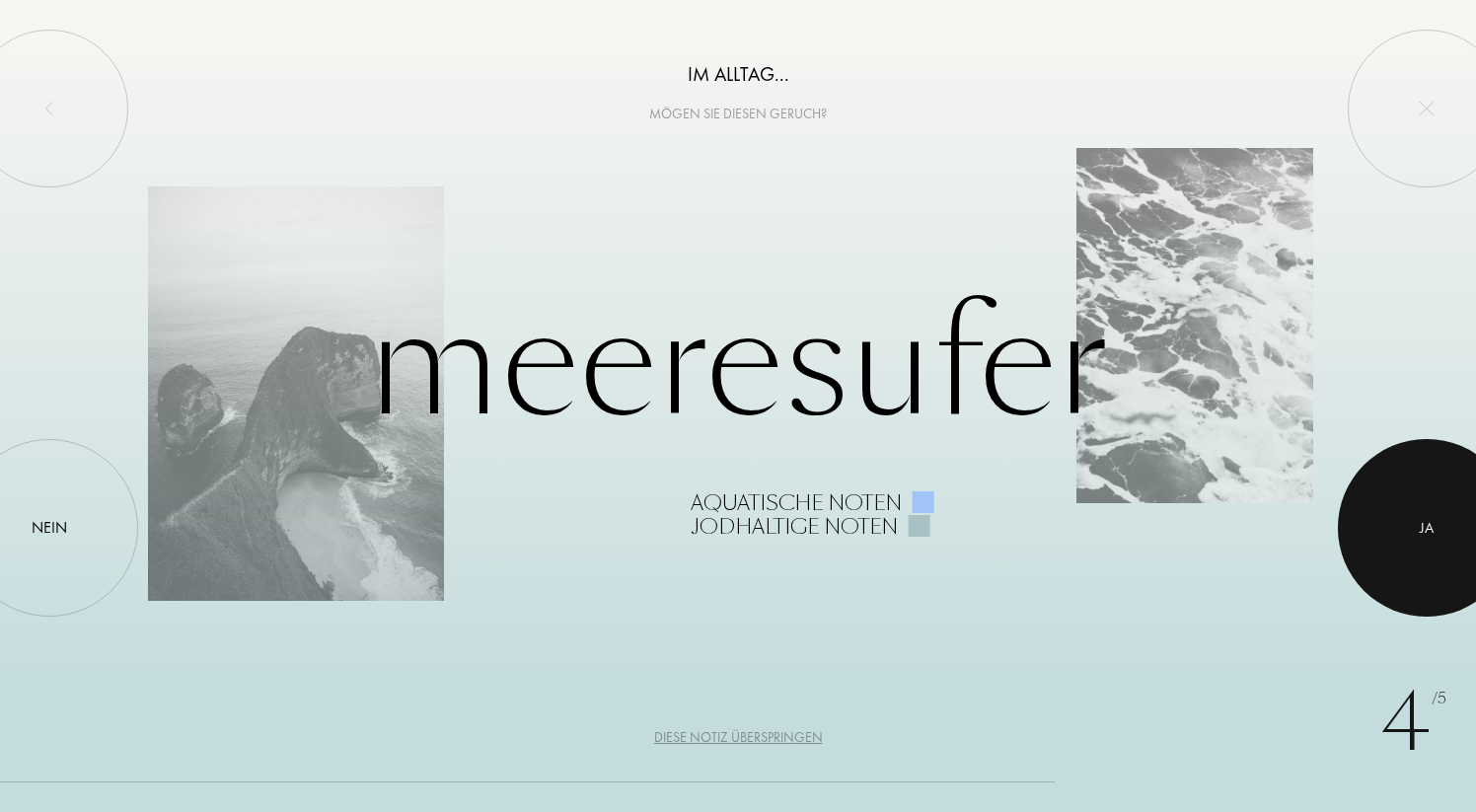 click on "Ja" at bounding box center (1427, 528) 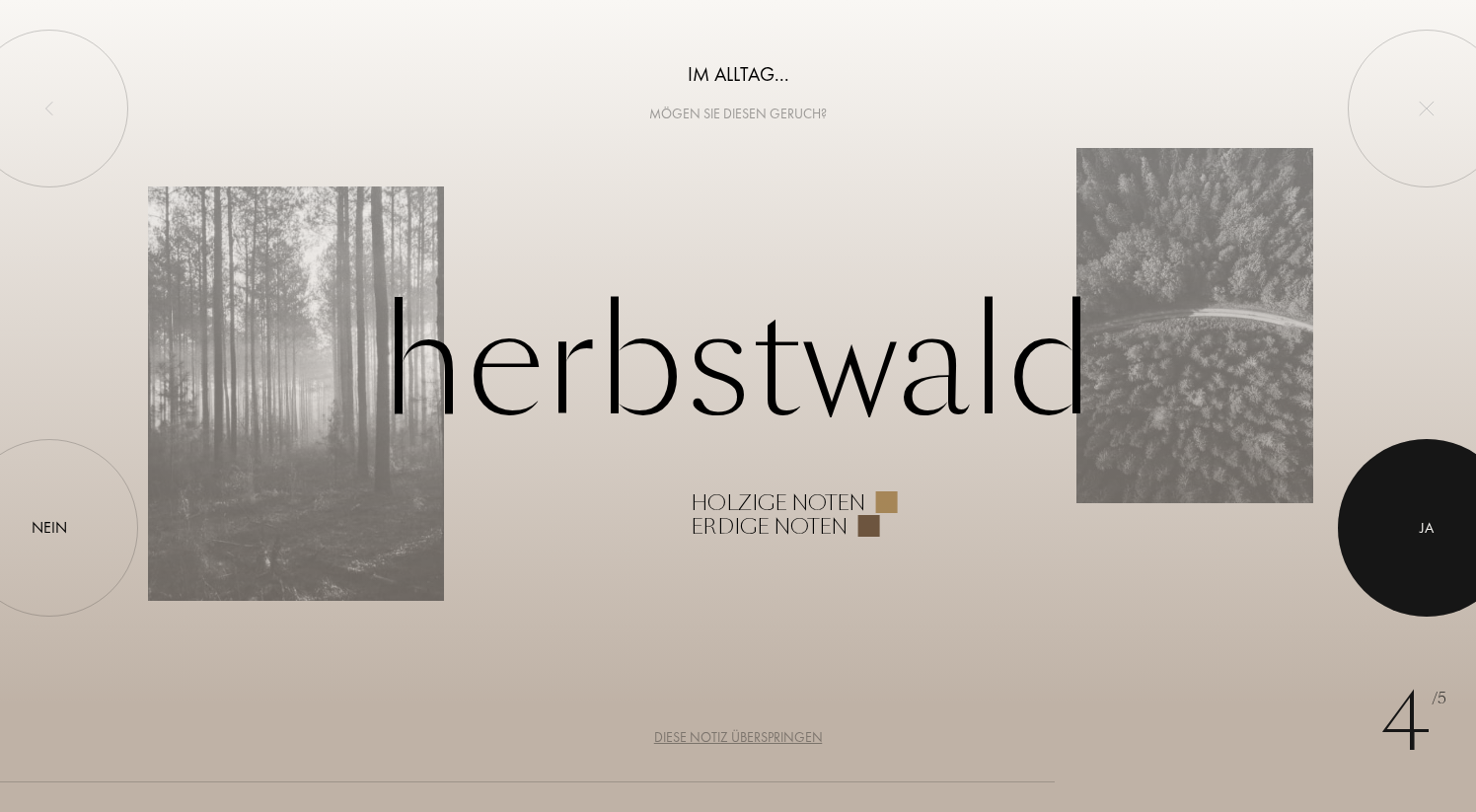 click on "Ja" at bounding box center [1427, 528] 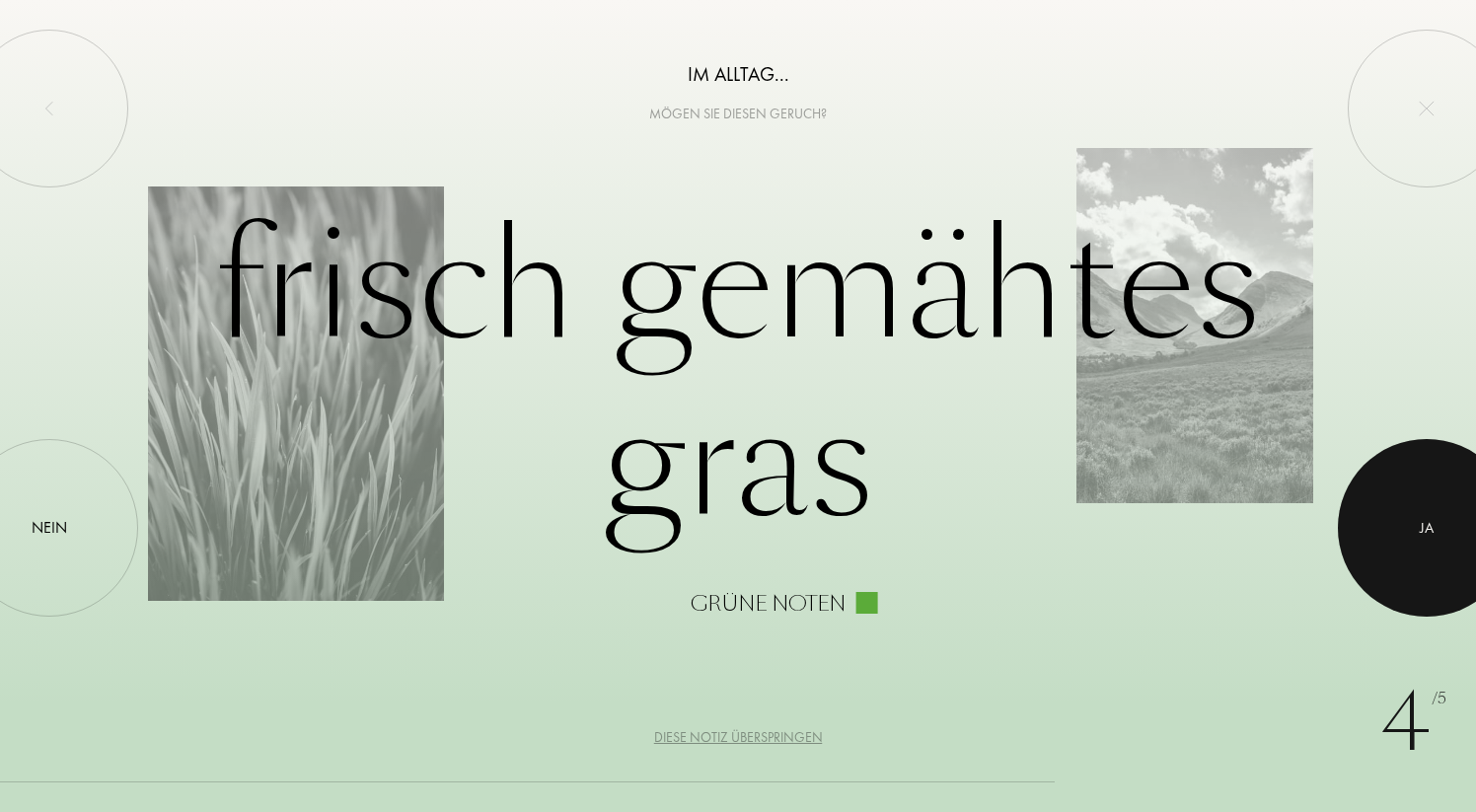 click on "Ja" at bounding box center [1427, 528] 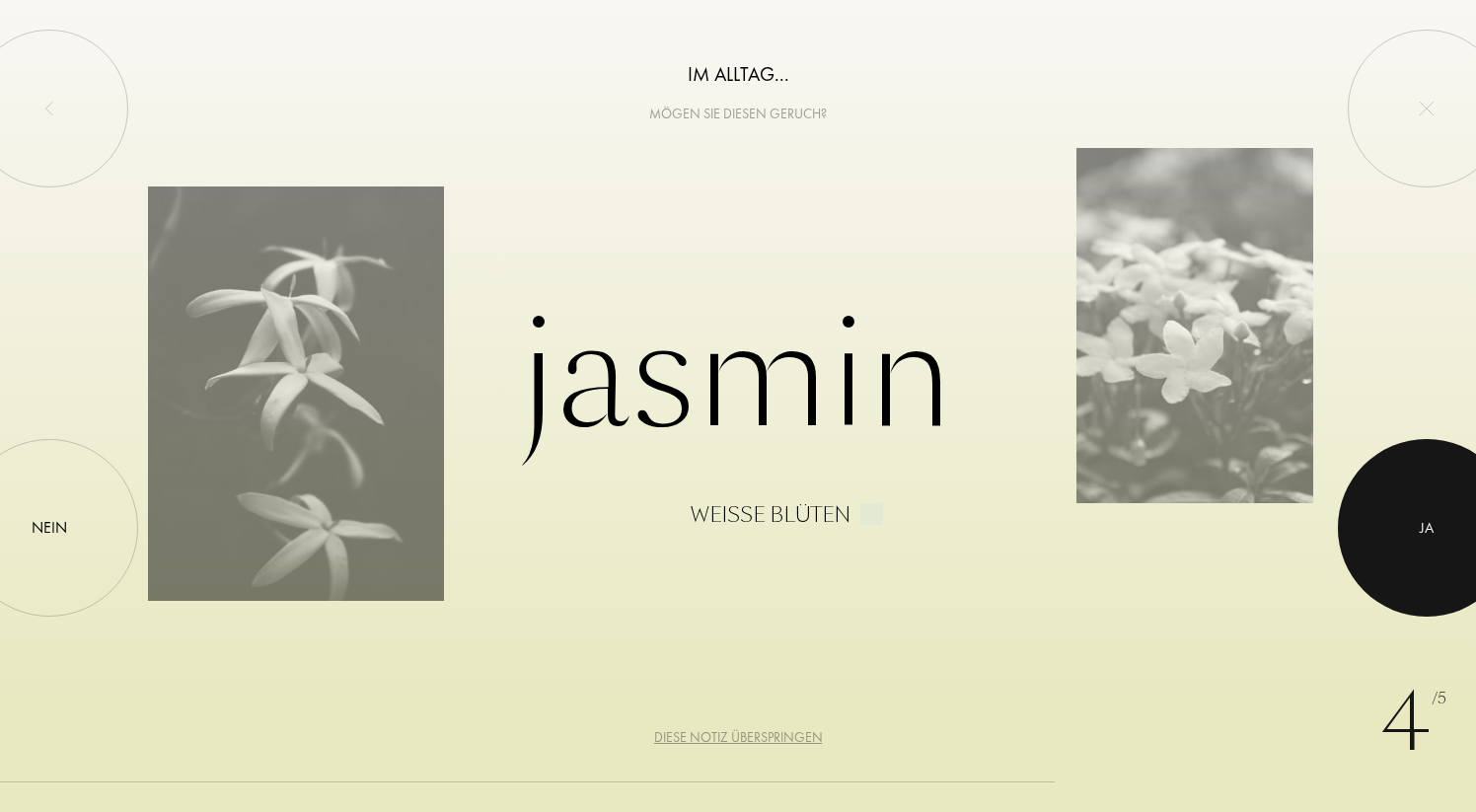 click on "Ja" at bounding box center (1427, 528) 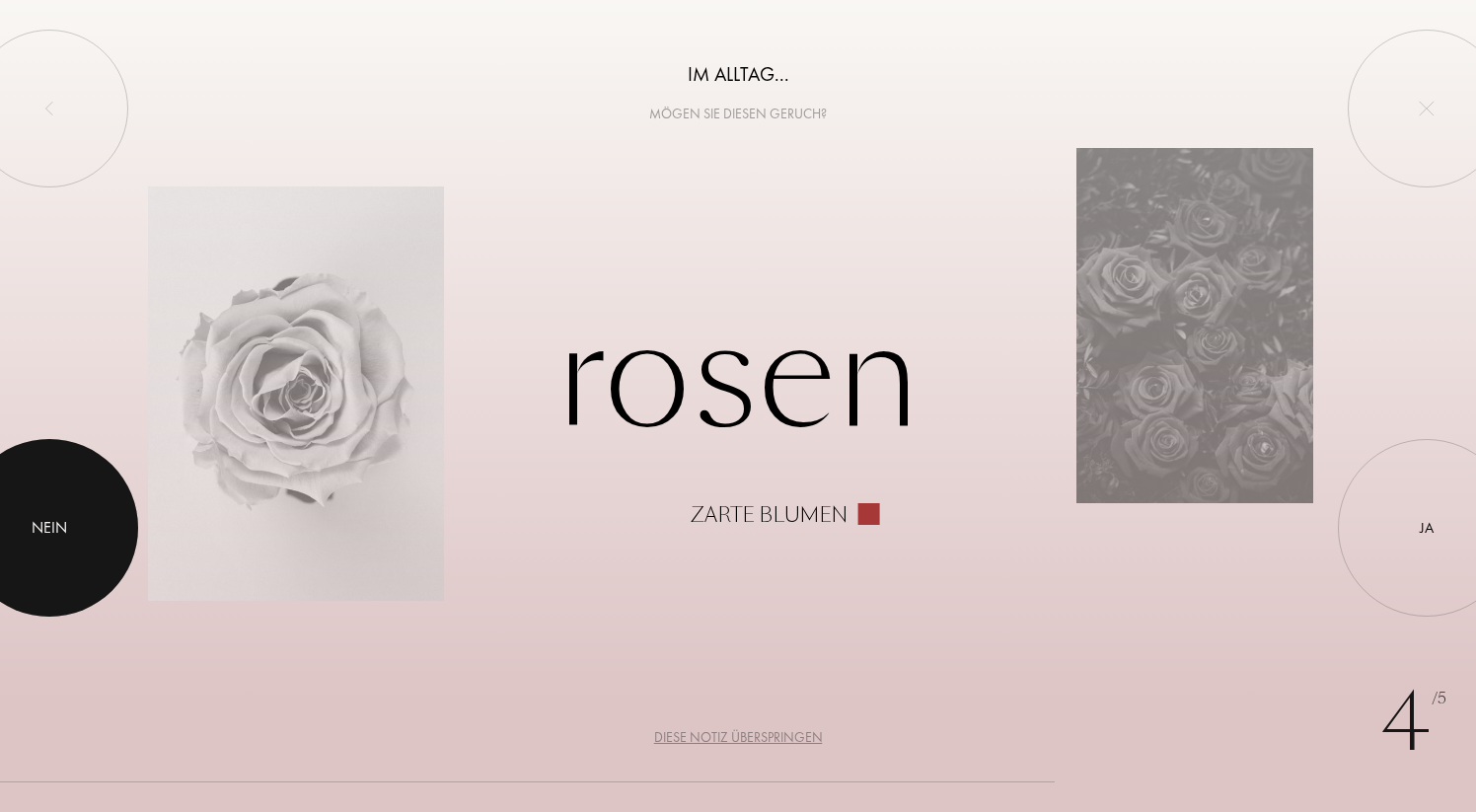 click on "Nein" at bounding box center (49, 528) 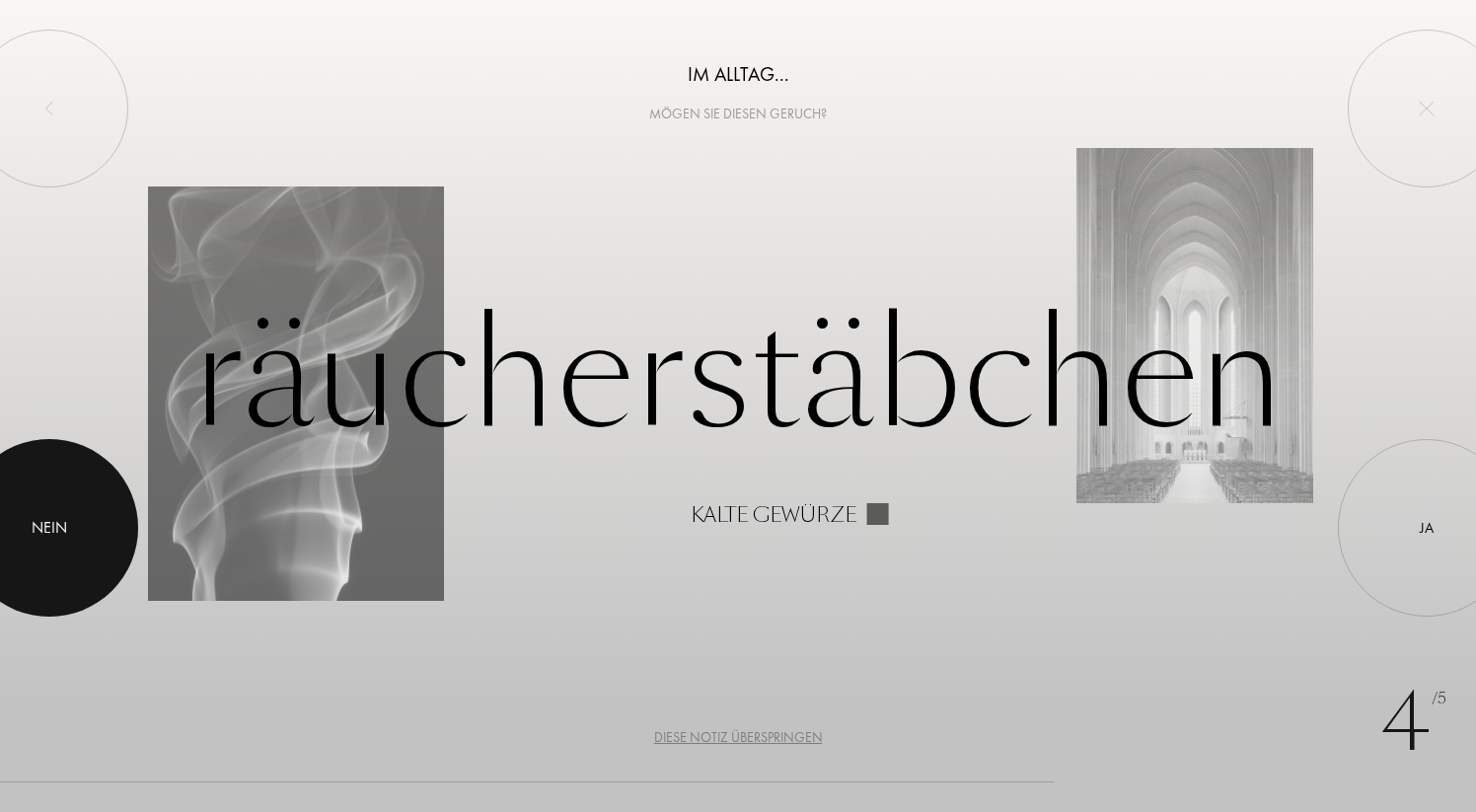click on "Nein" at bounding box center [49, 528] 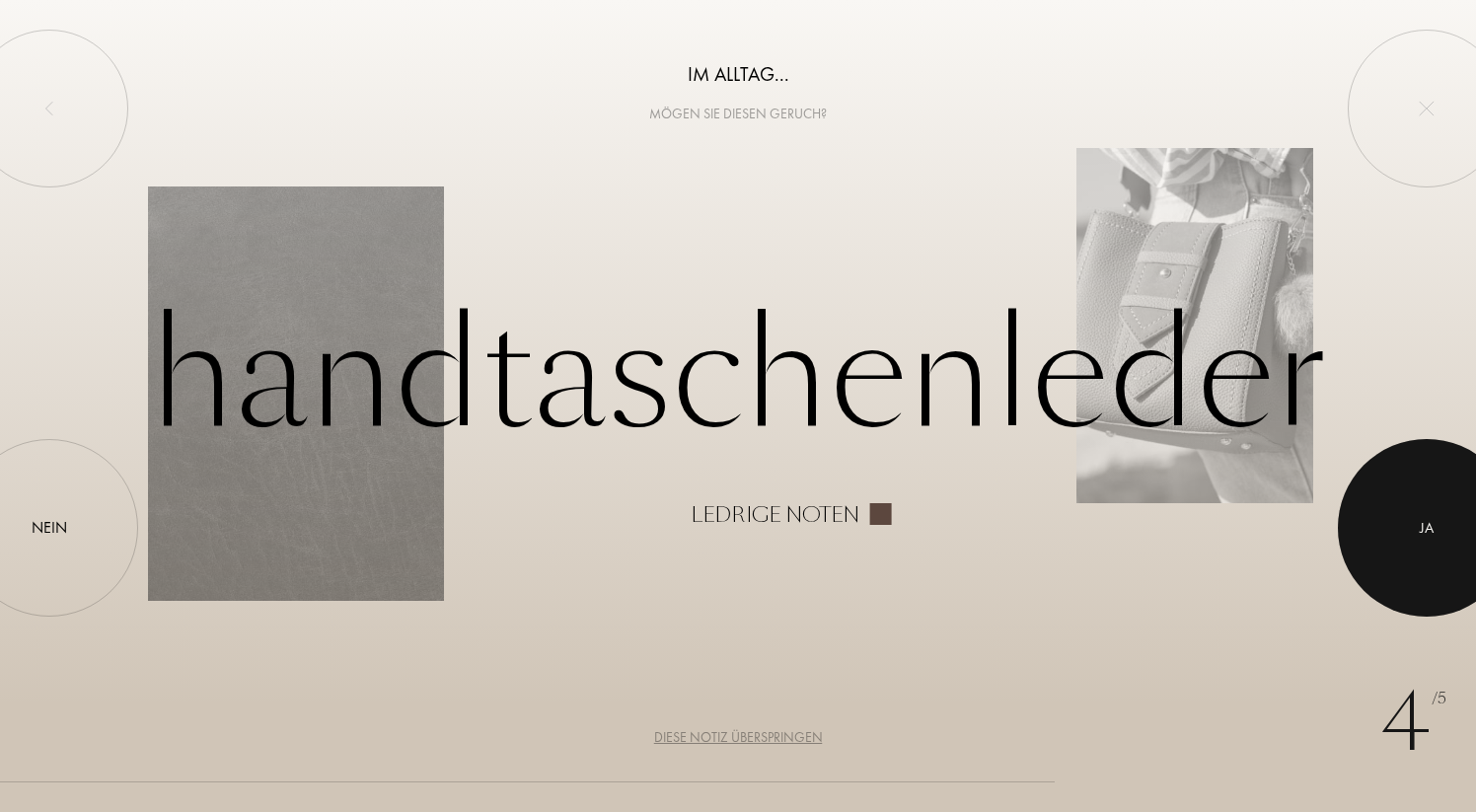 click at bounding box center [1427, 528] 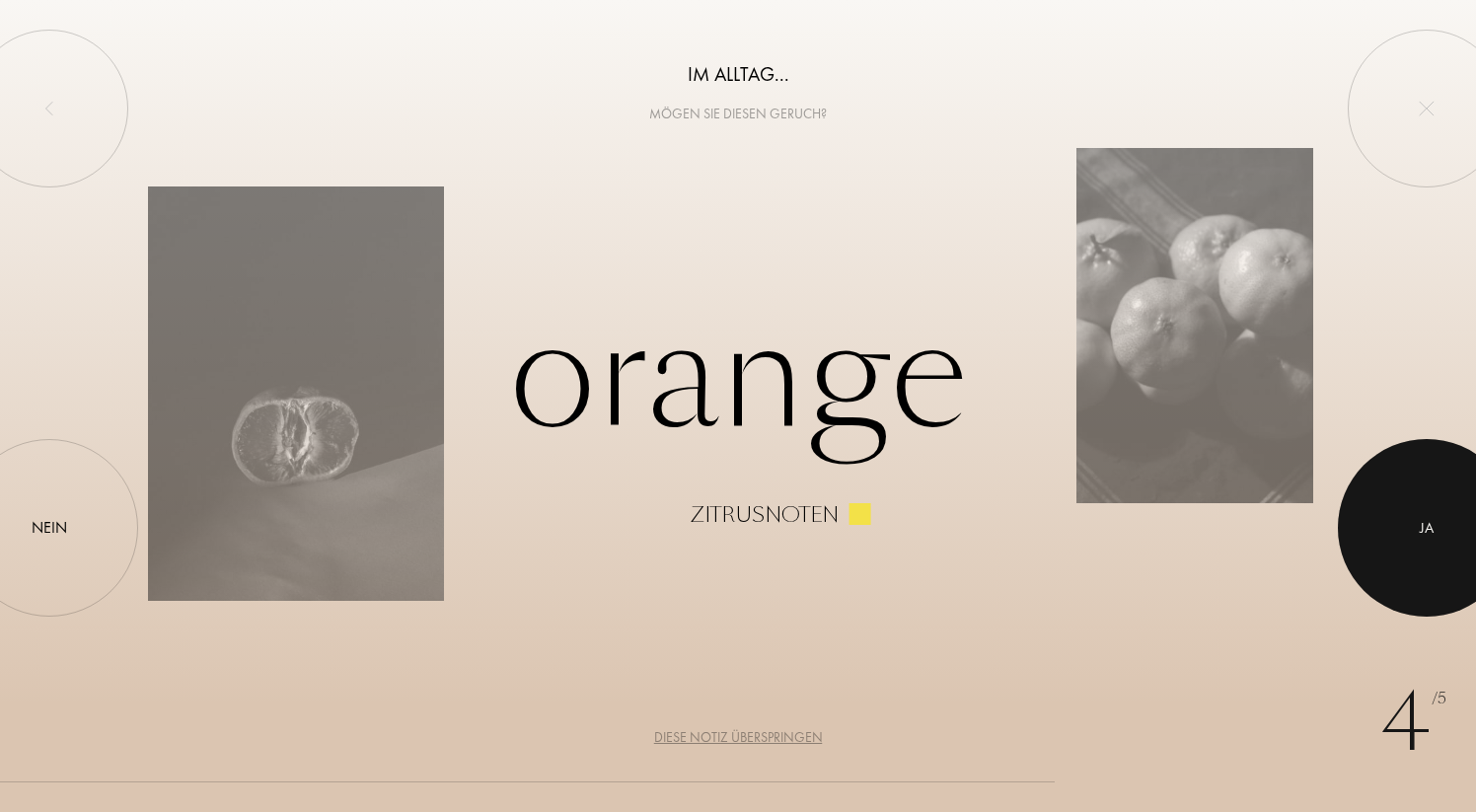 click at bounding box center (1427, 528) 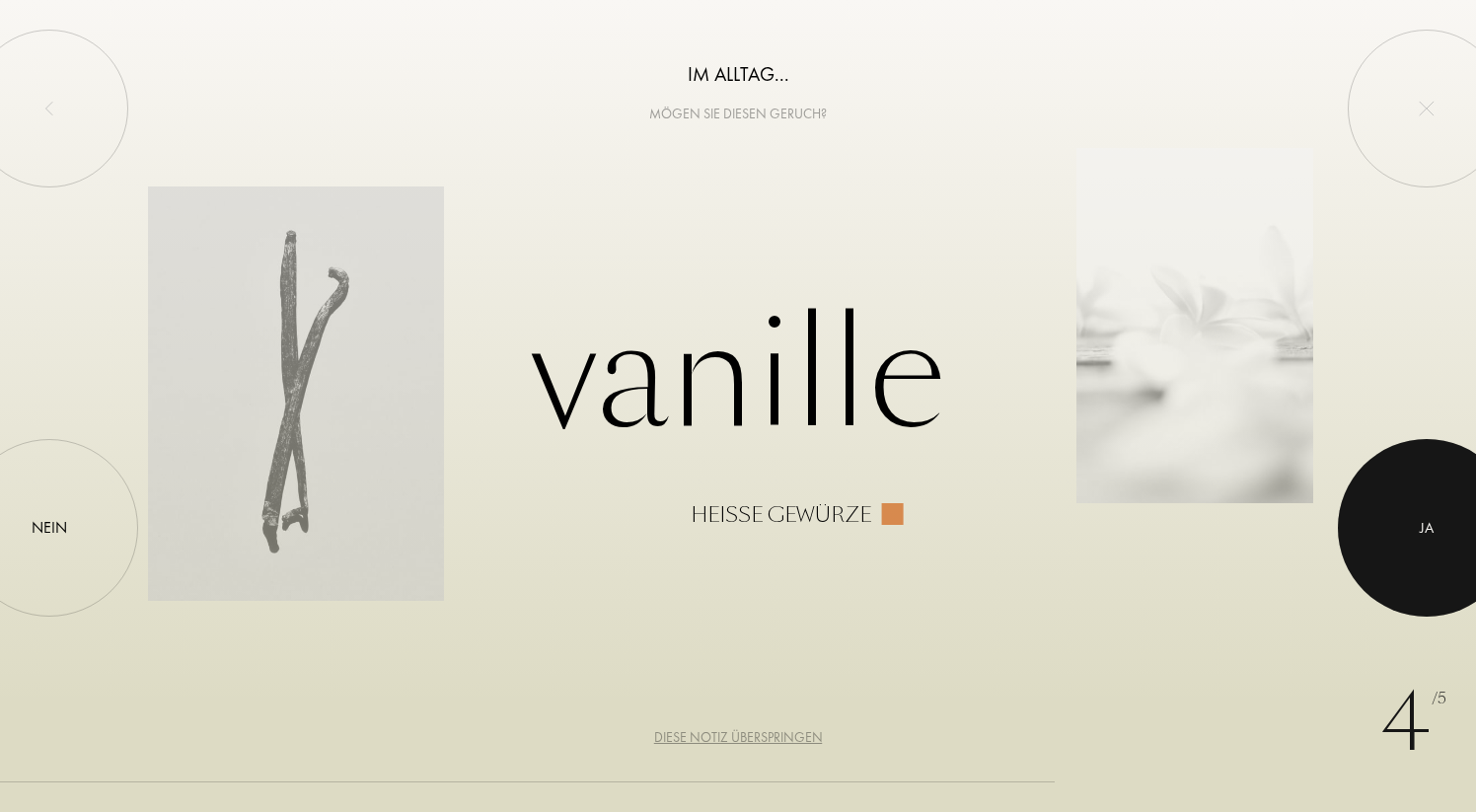 click at bounding box center [1427, 528] 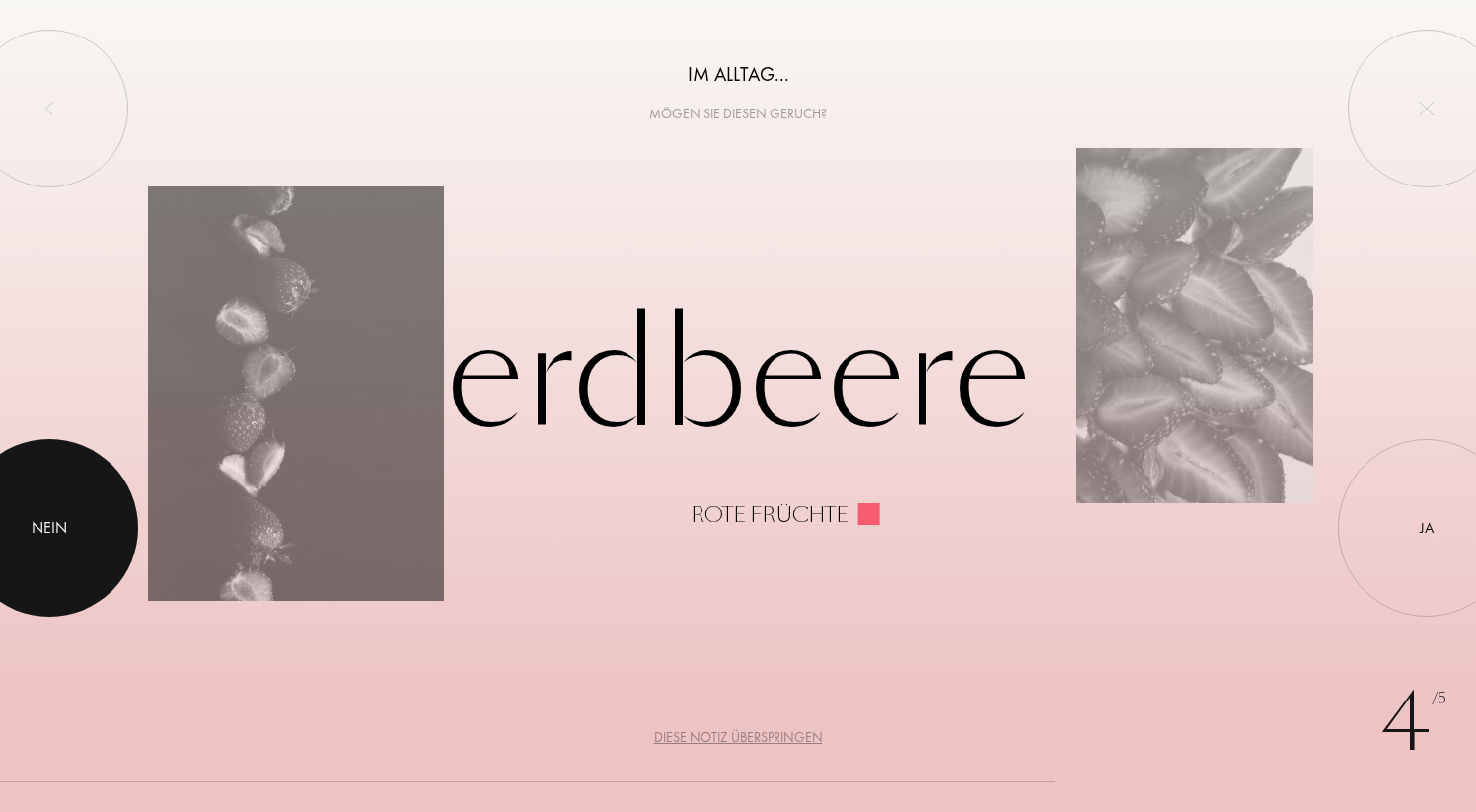 click on "Nein" at bounding box center [49, 528] 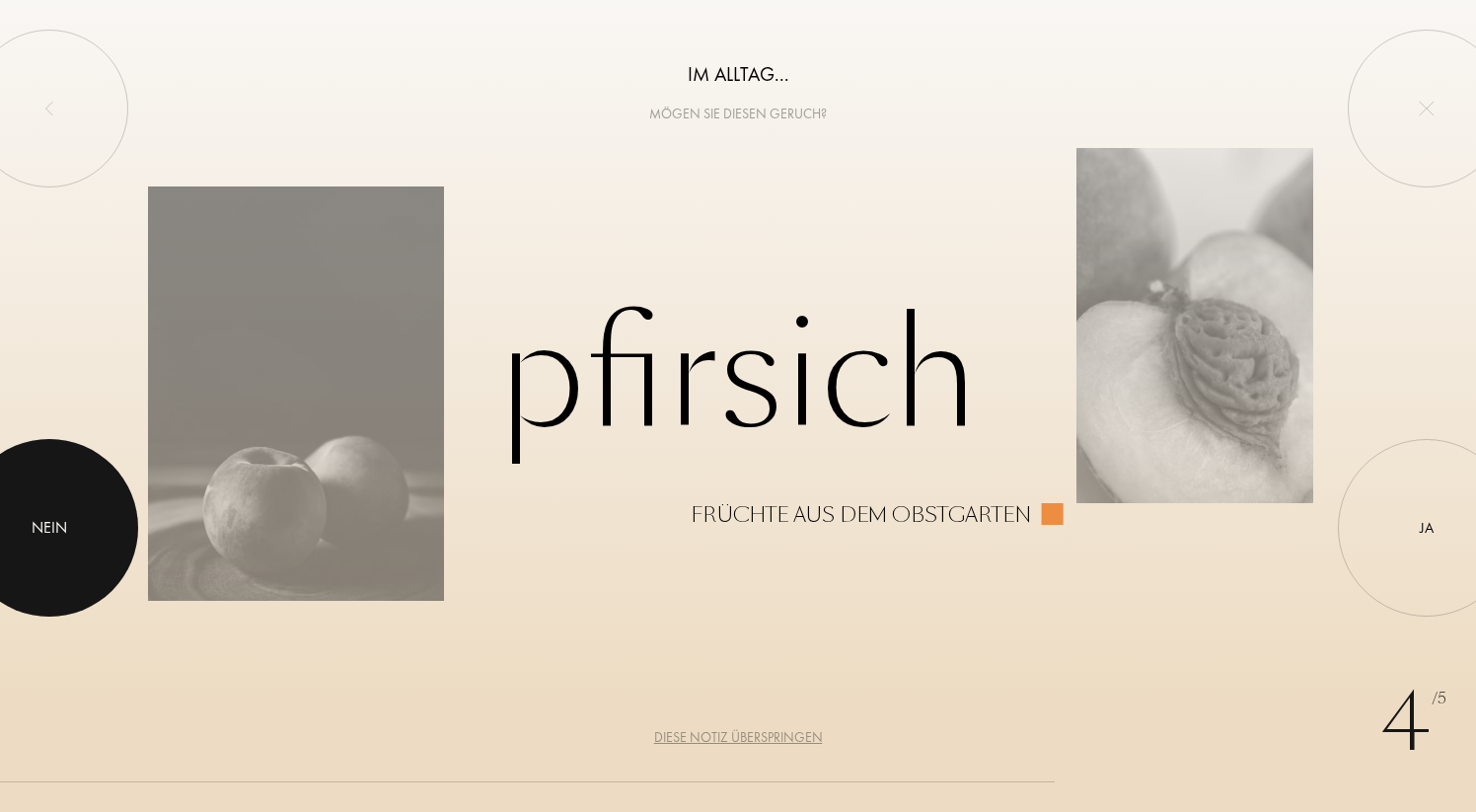 click on "Nein" at bounding box center [49, 528] 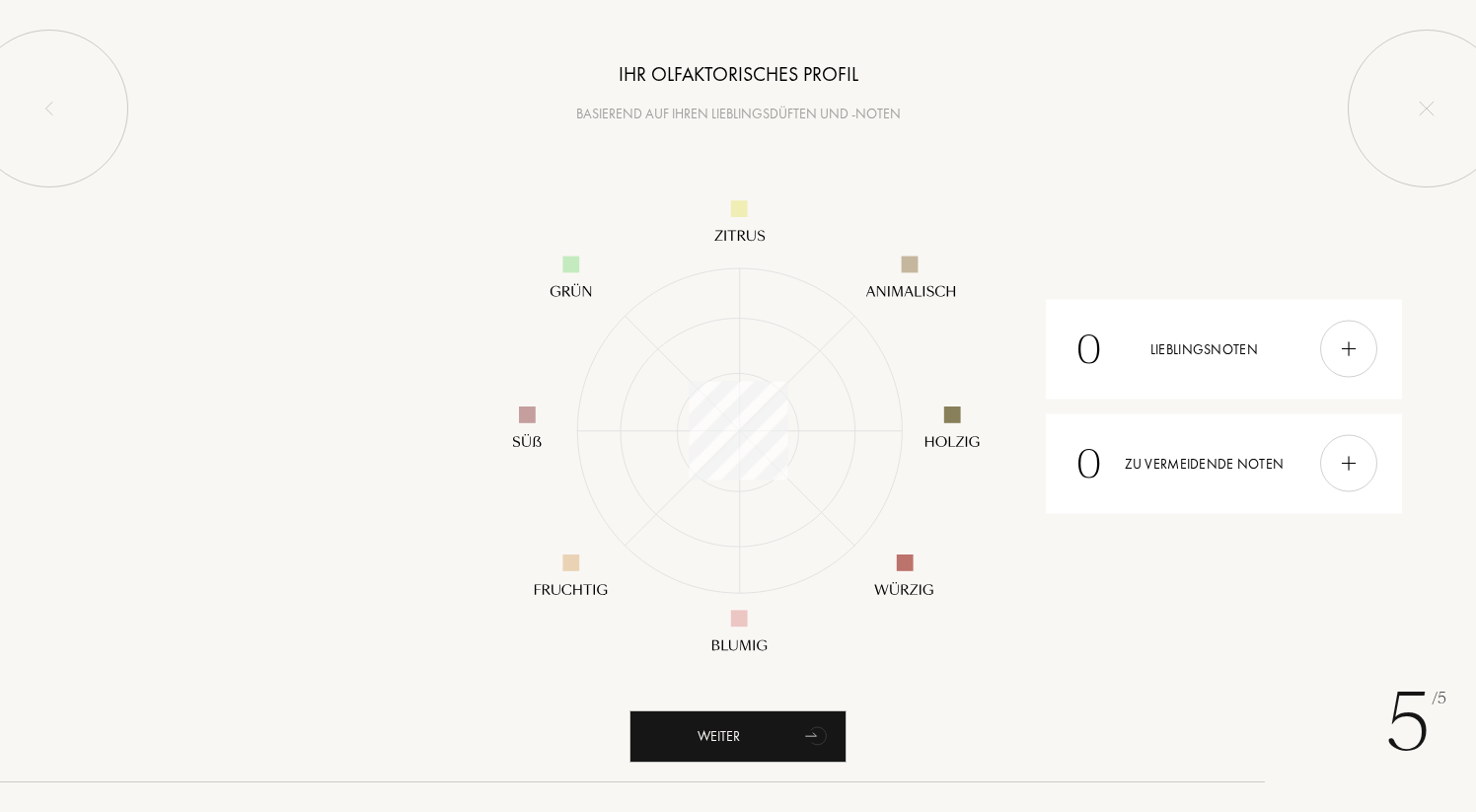 scroll, scrollTop: 986274, scrollLeft: 986271, axis: both 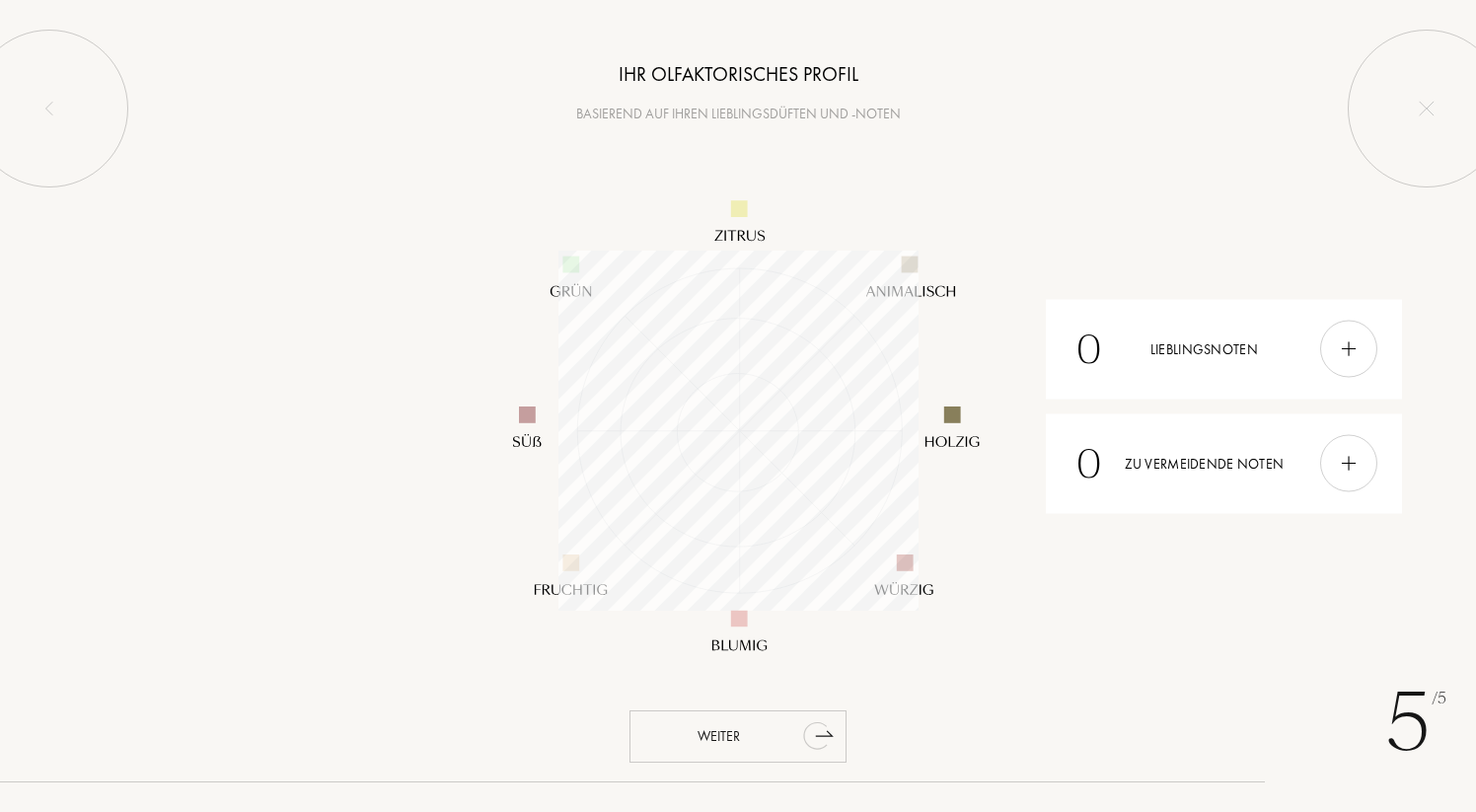 click on "Weiter" at bounding box center (738, 736) 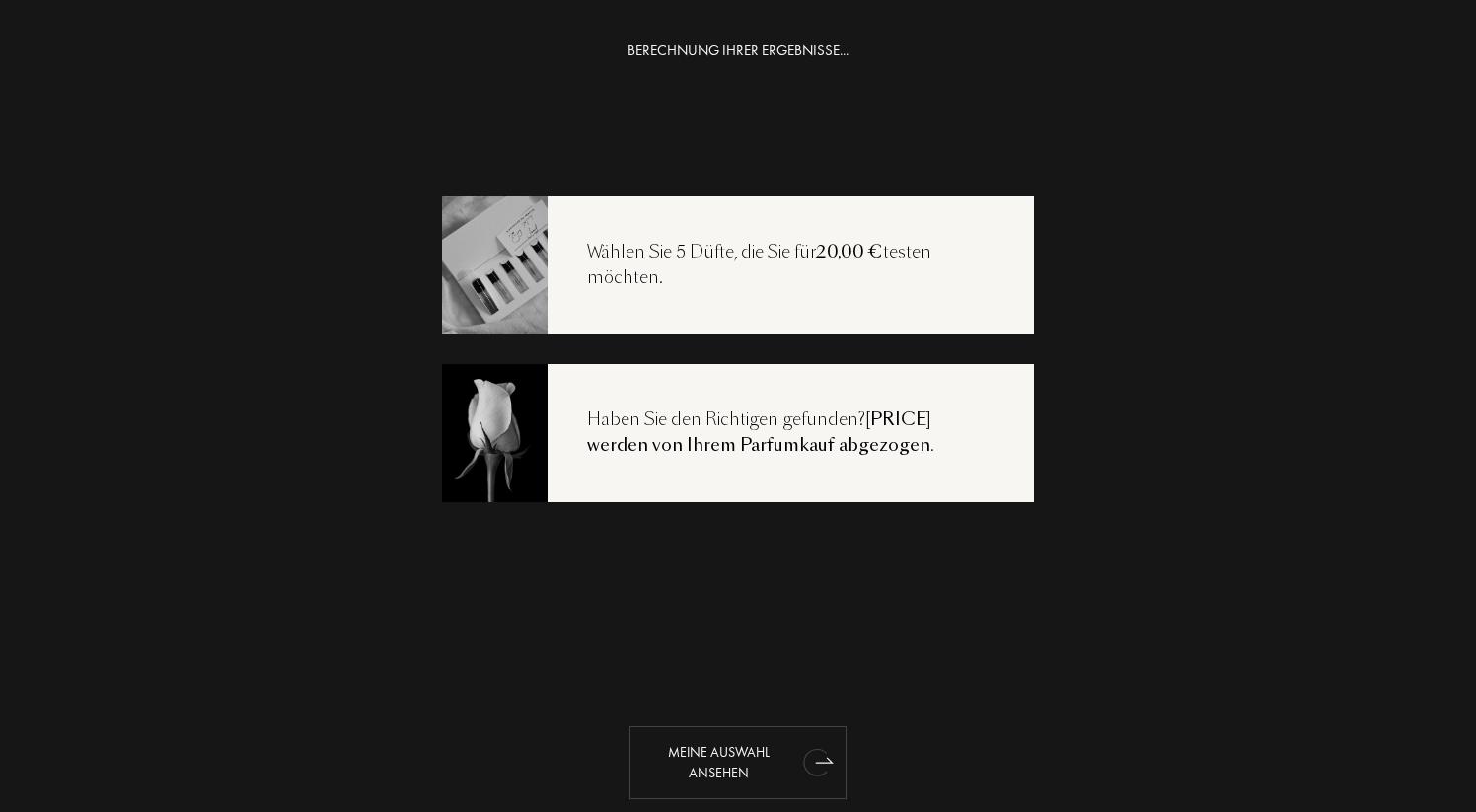 click on "Meine Auswahl ansehen" at bounding box center [738, 763] 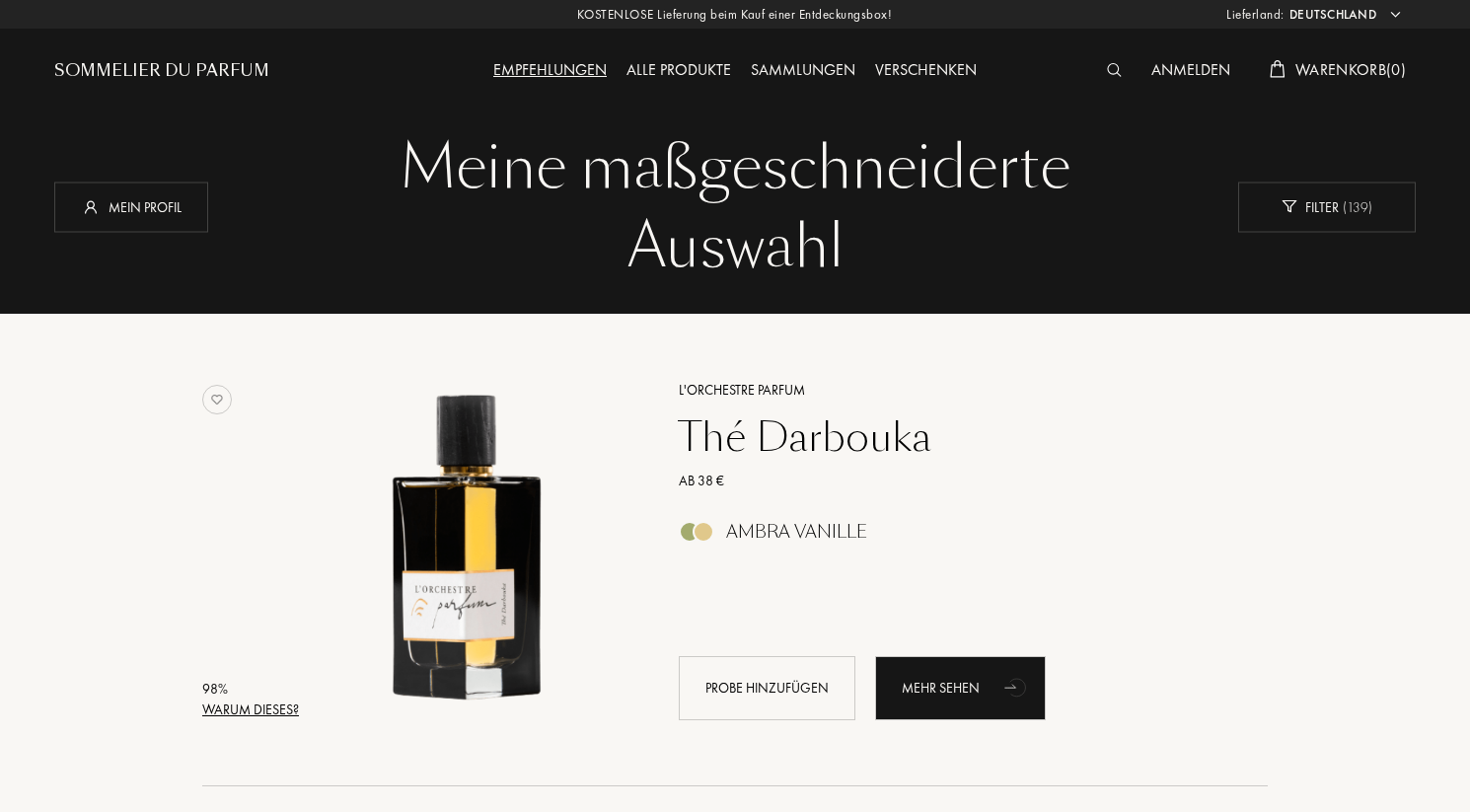 scroll, scrollTop: 0, scrollLeft: 0, axis: both 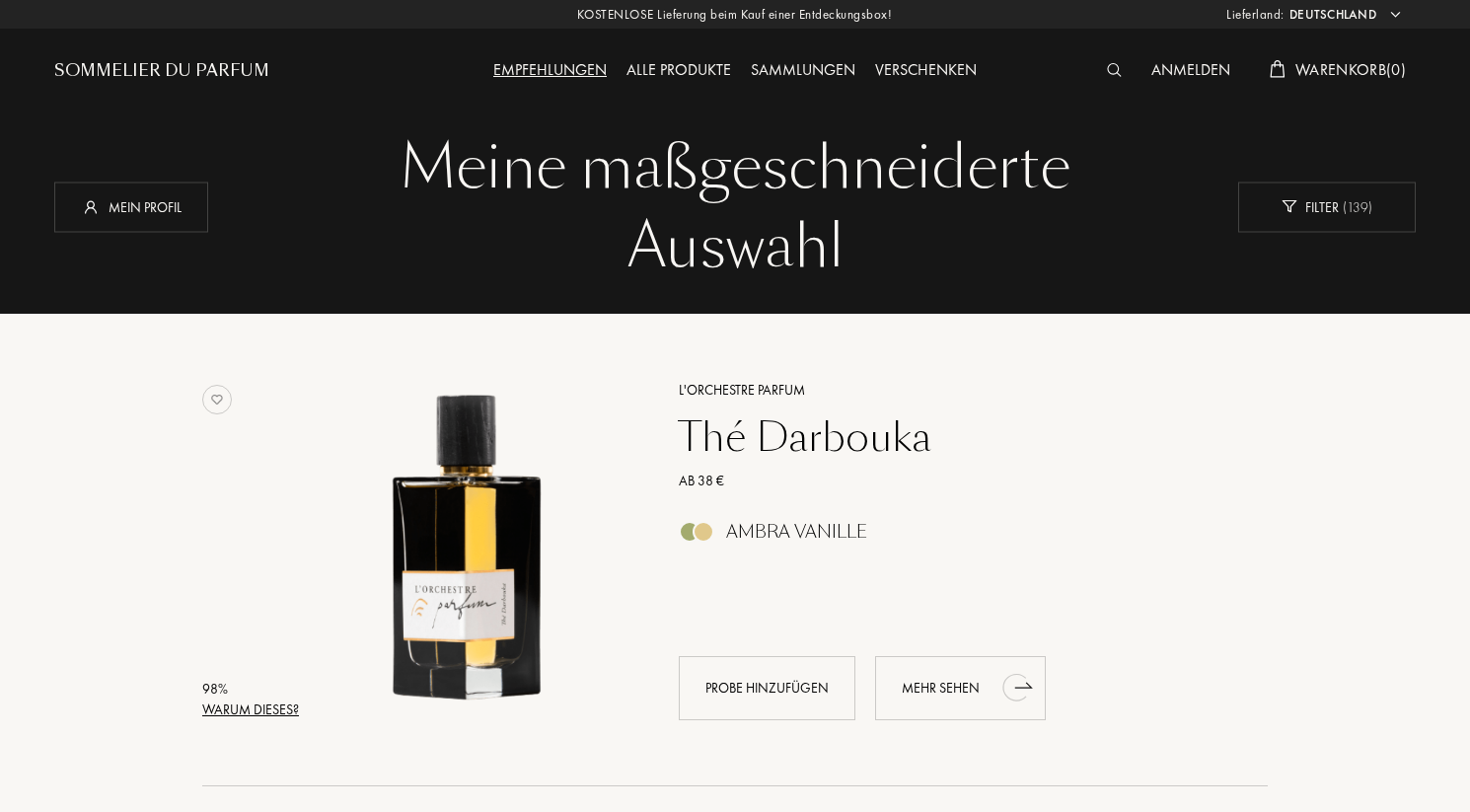 click on "Mehr sehen" at bounding box center [960, 688] 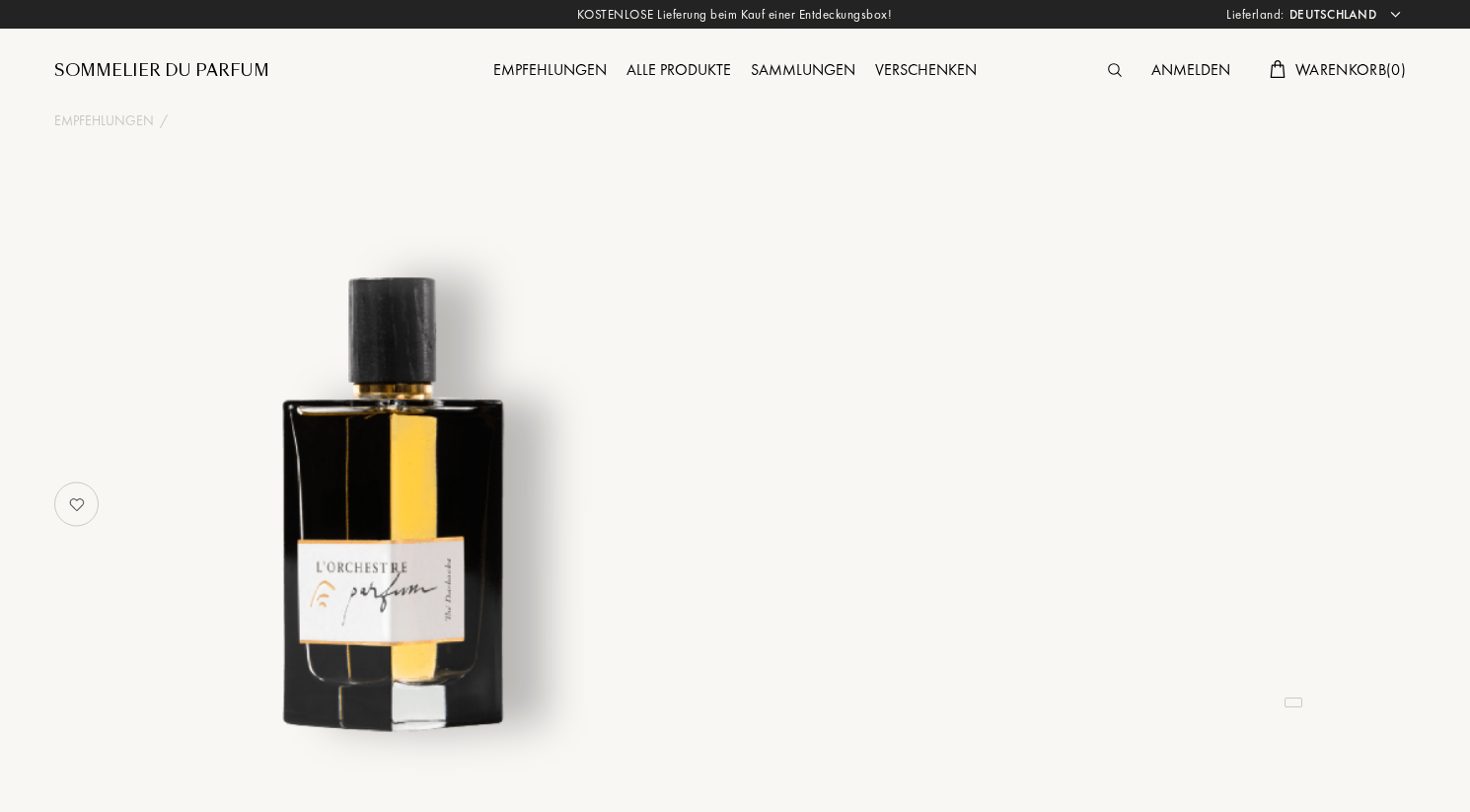 scroll, scrollTop: 0, scrollLeft: 0, axis: both 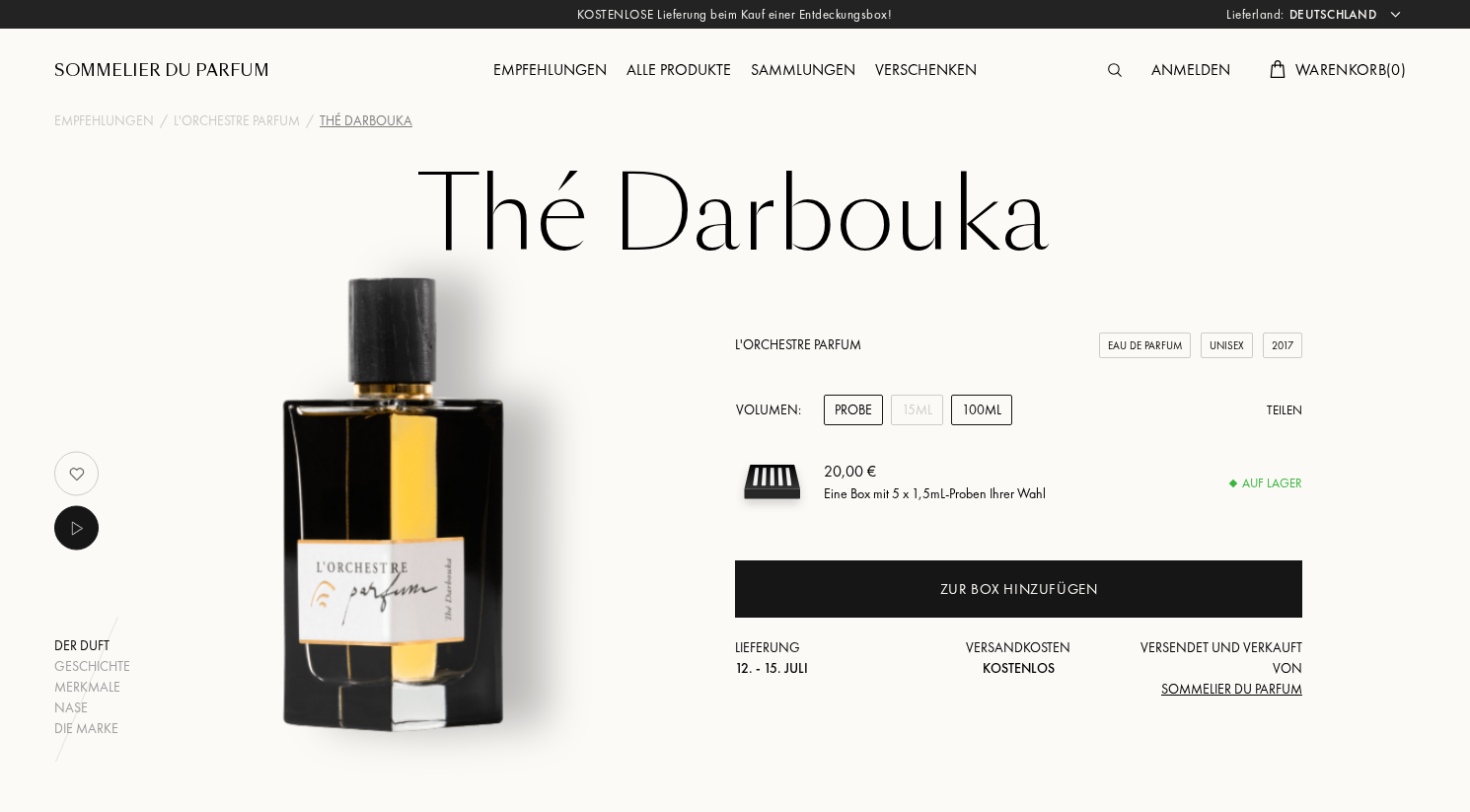 click on "100mL" at bounding box center (982, 409) 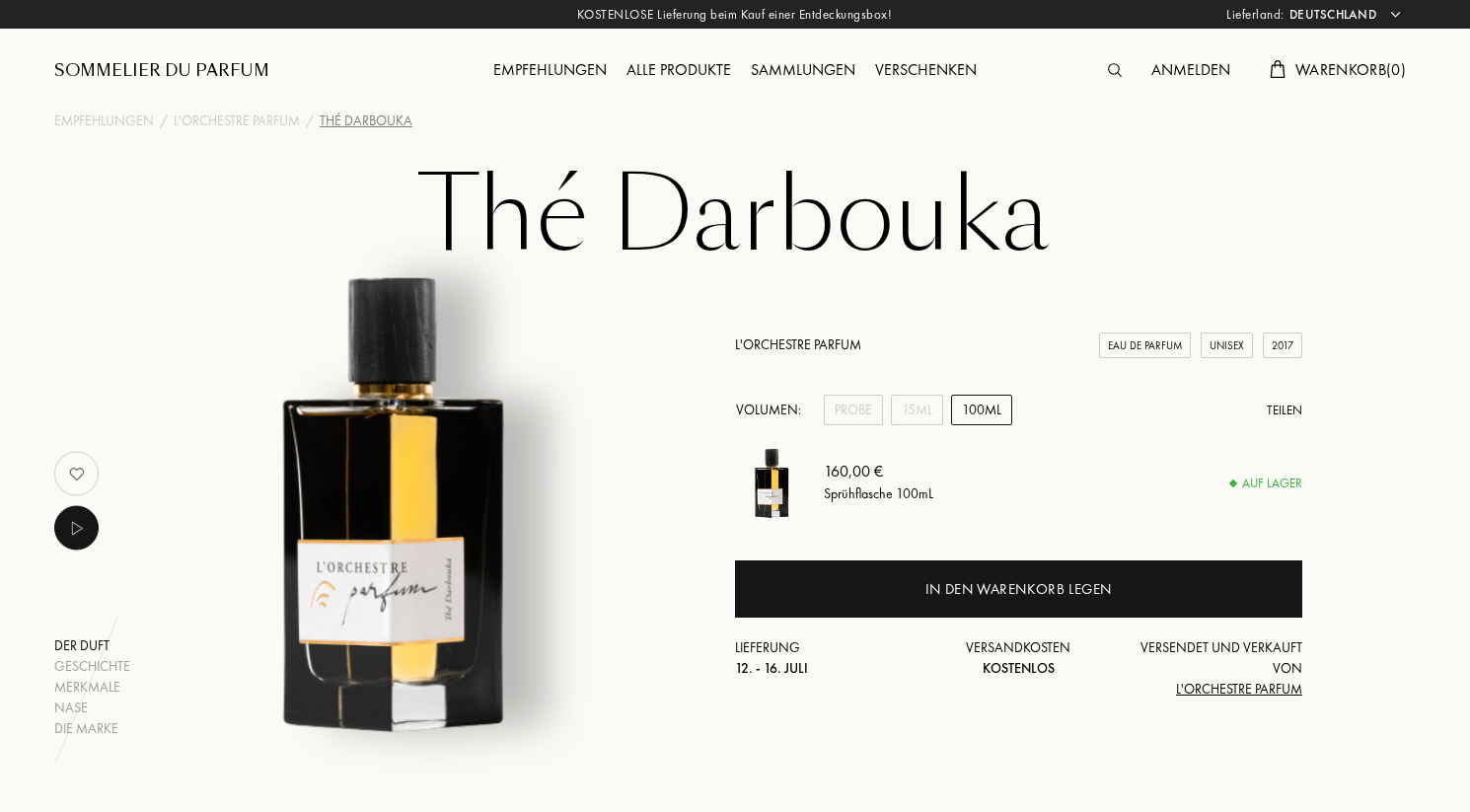 scroll, scrollTop: 0, scrollLeft: 0, axis: both 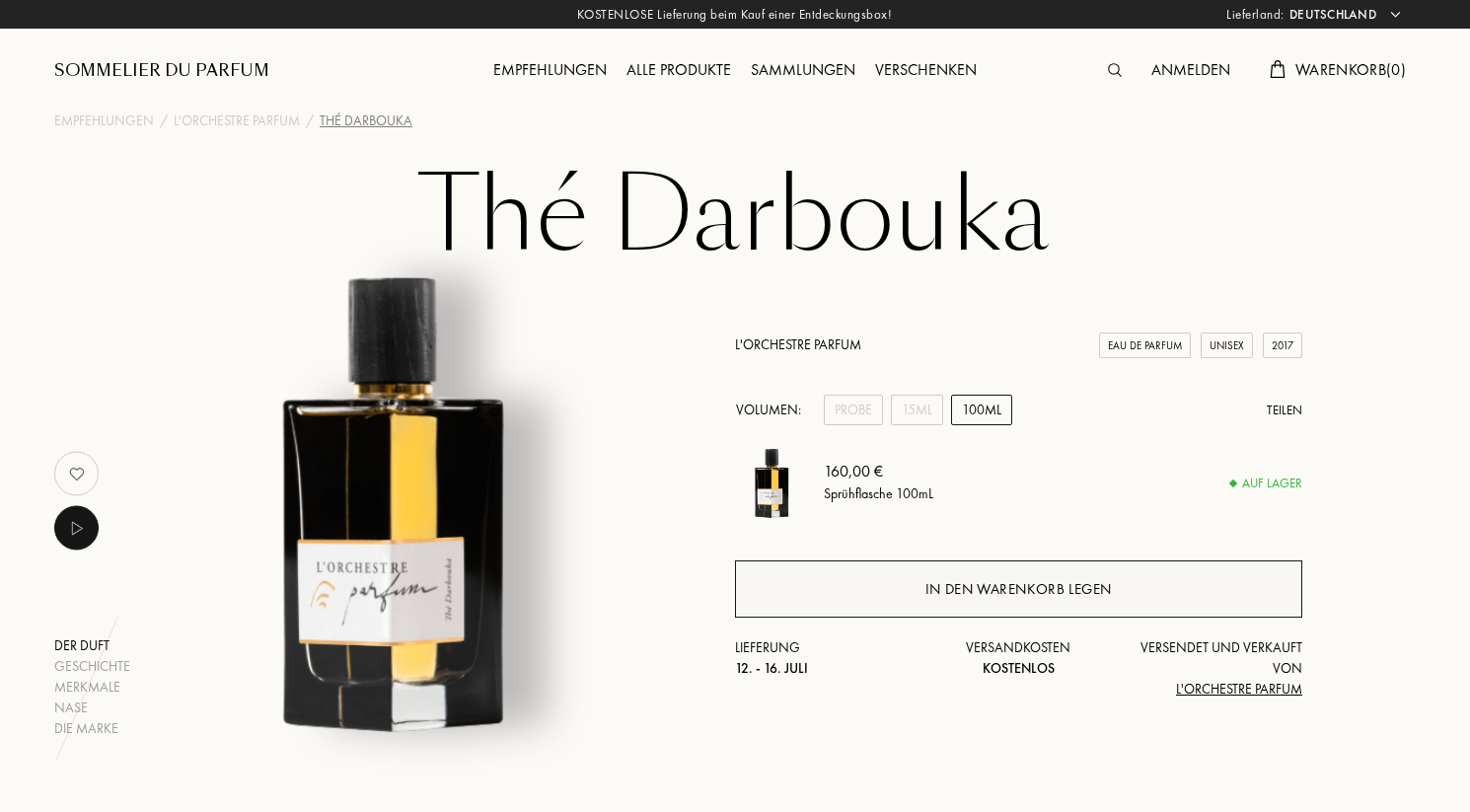 click on "In den Warenkorb legen" at bounding box center (1018, 589) 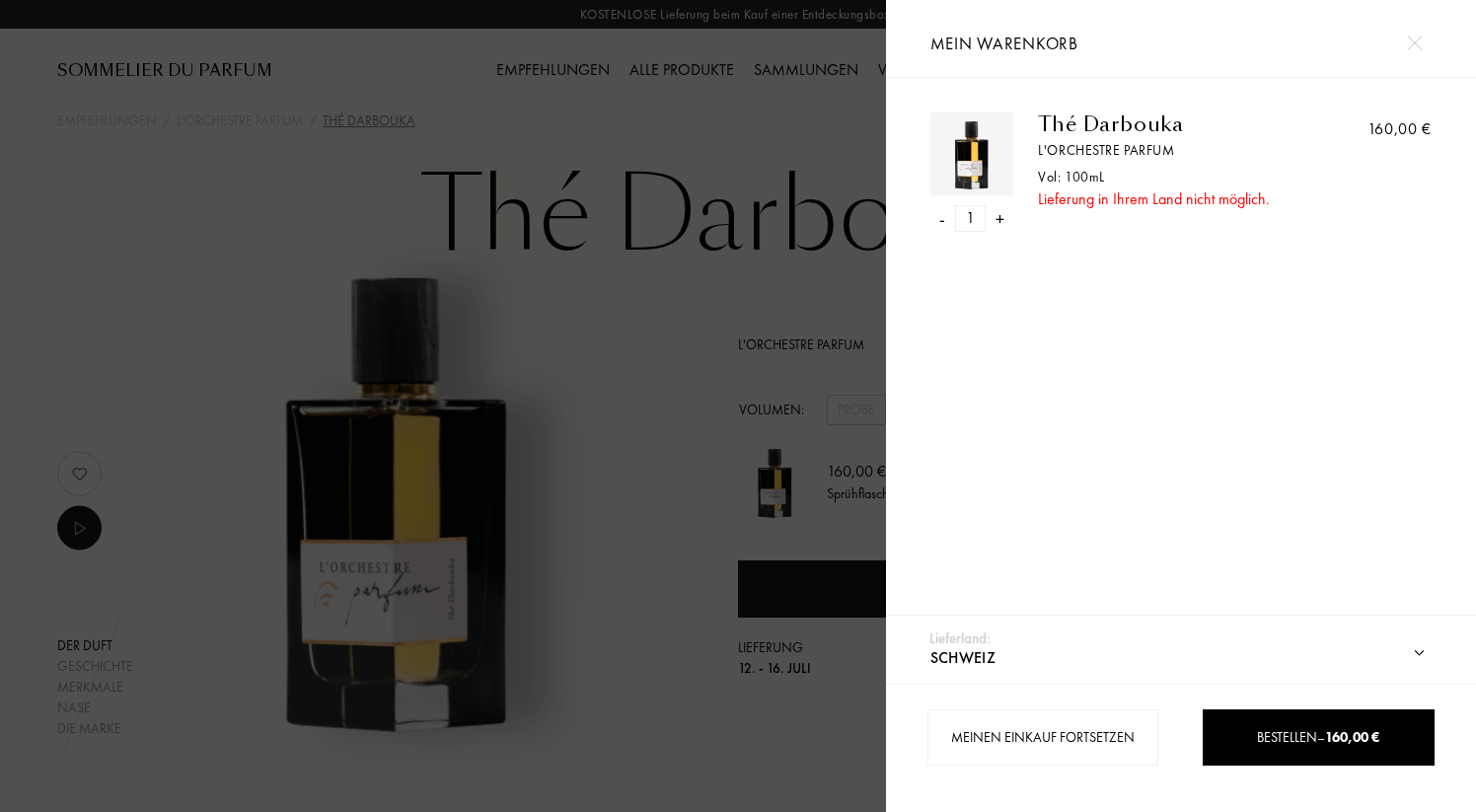 select on "DE" 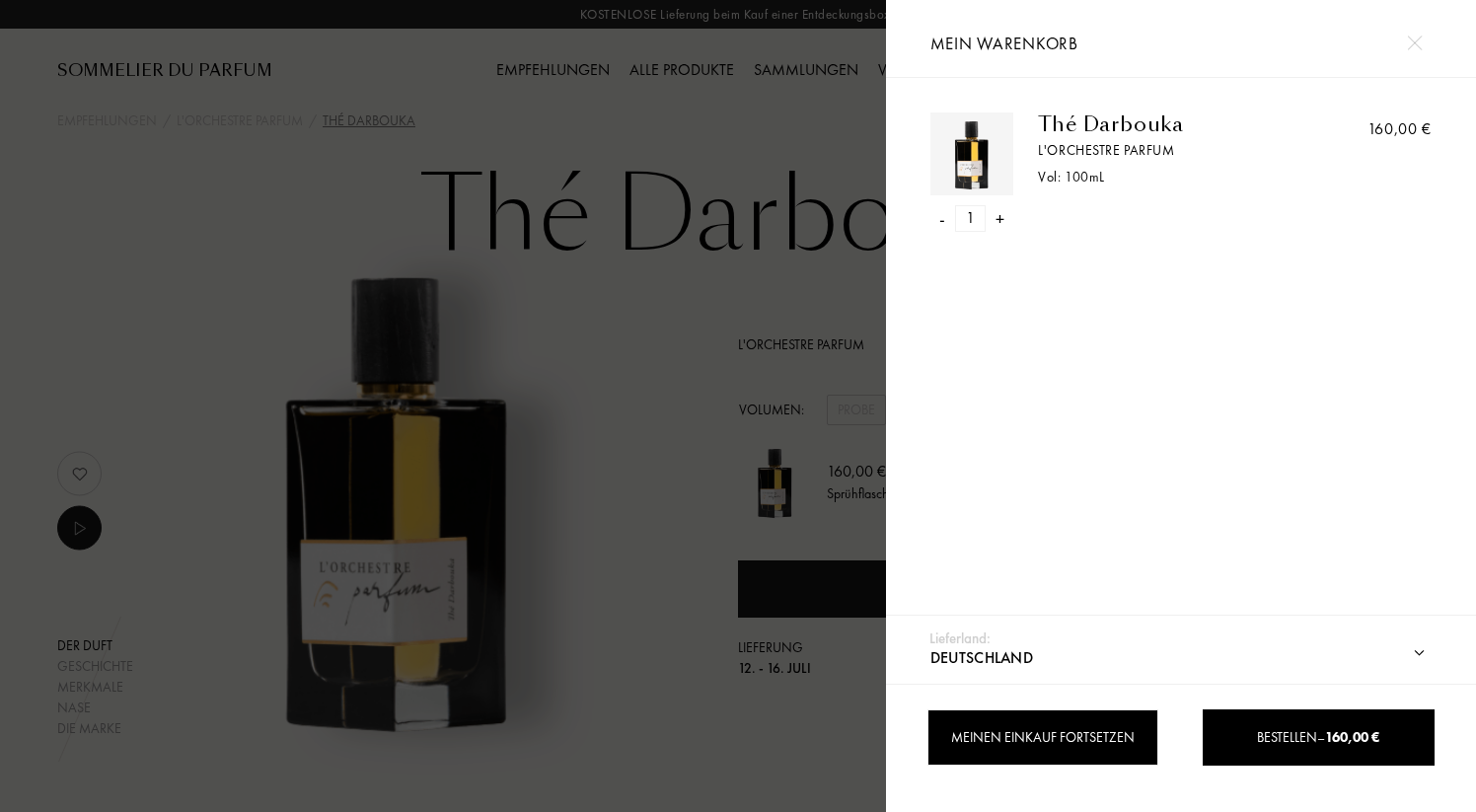 click on "Meinen Einkauf fortsetzen" at bounding box center (1043, 737) 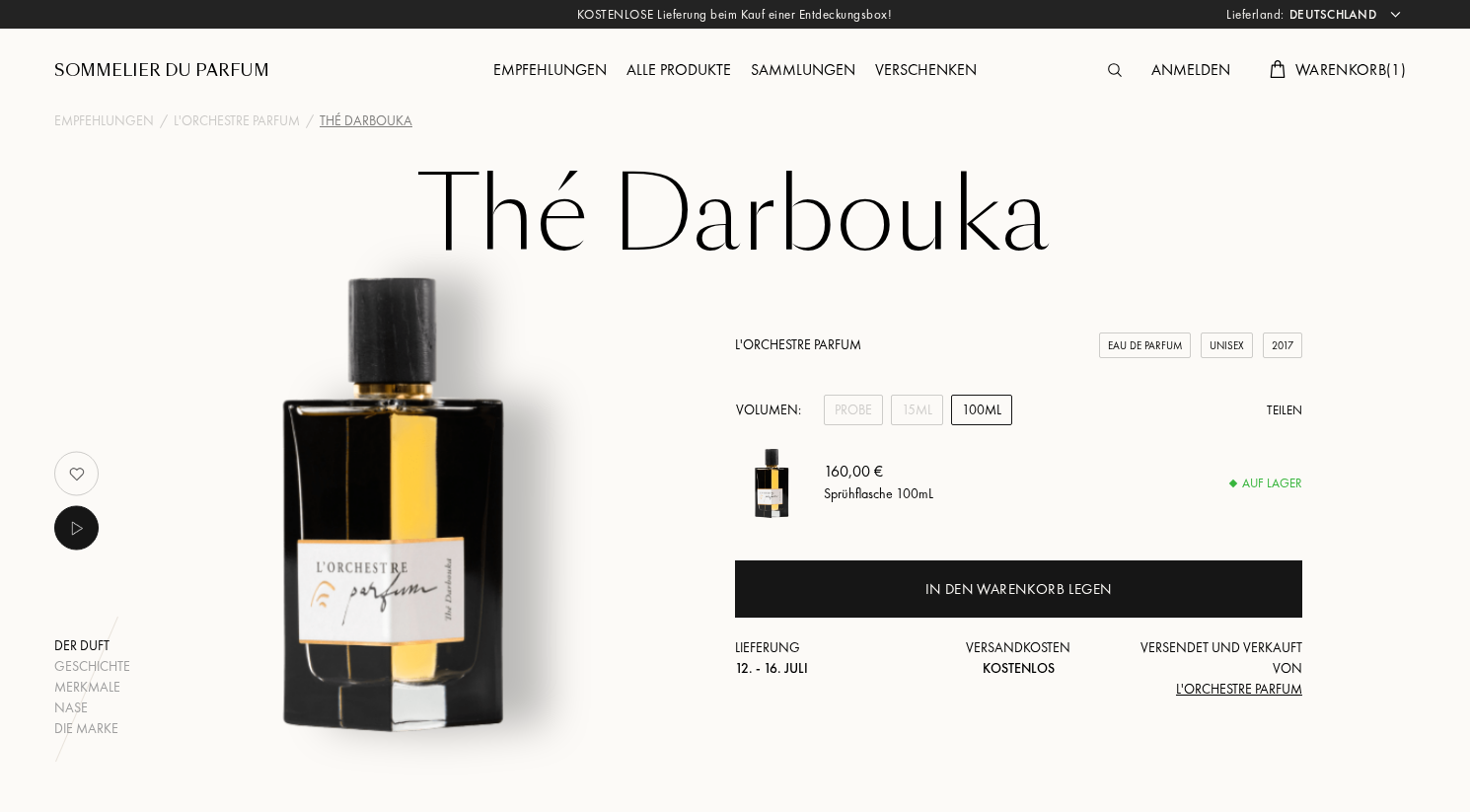 click on "Anmelden" at bounding box center (1191, 71) 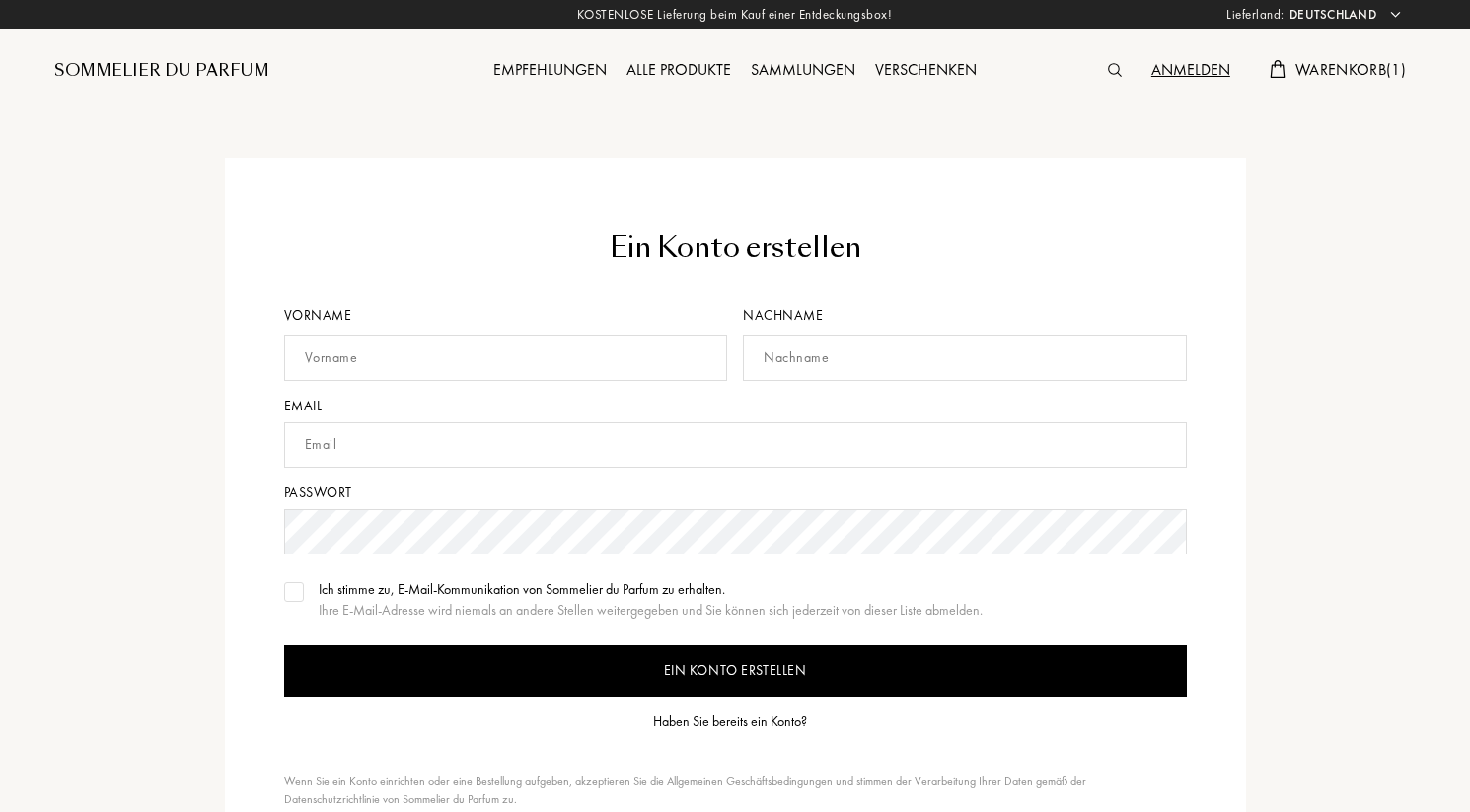 scroll, scrollTop: 0, scrollLeft: 0, axis: both 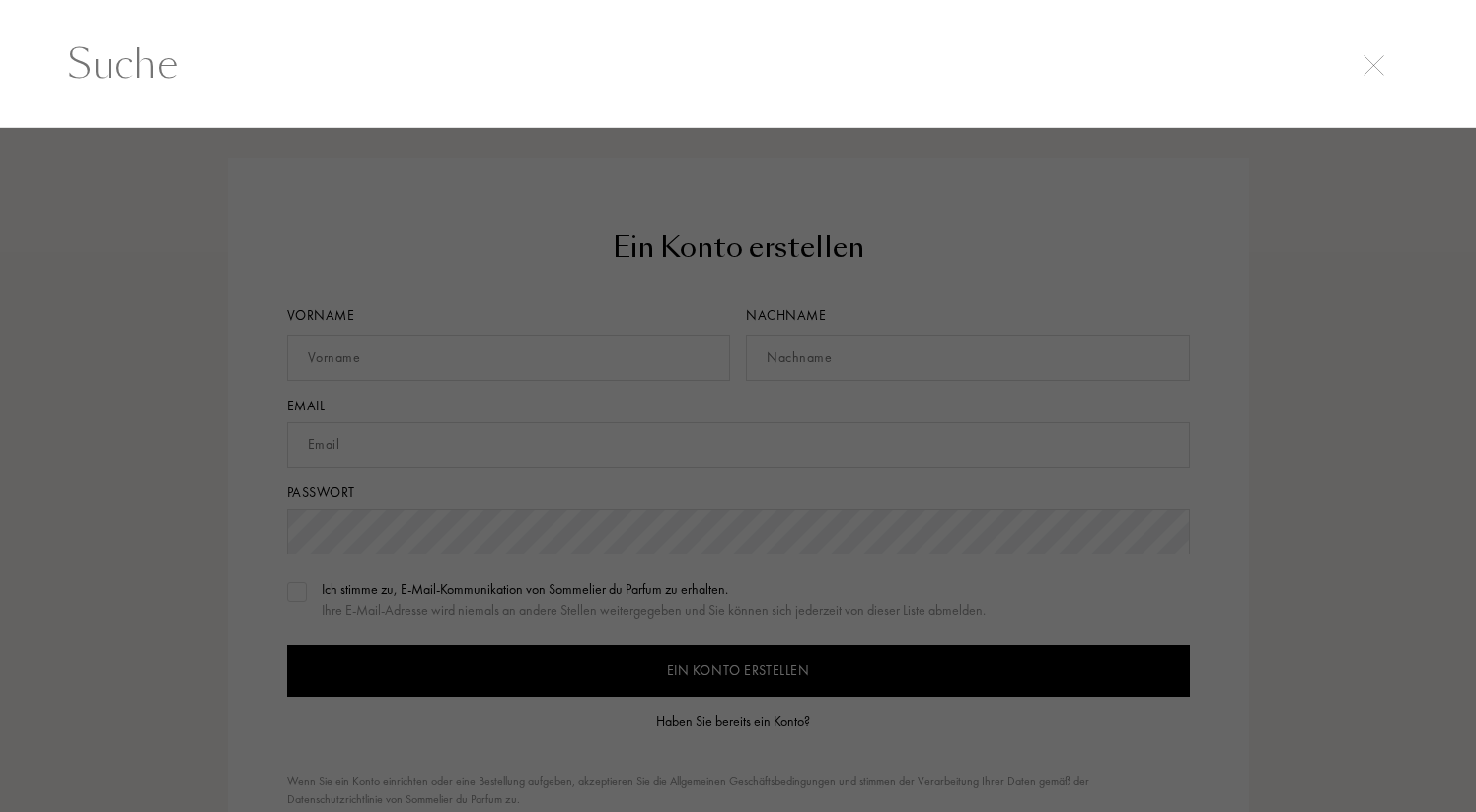 click at bounding box center (738, 64) 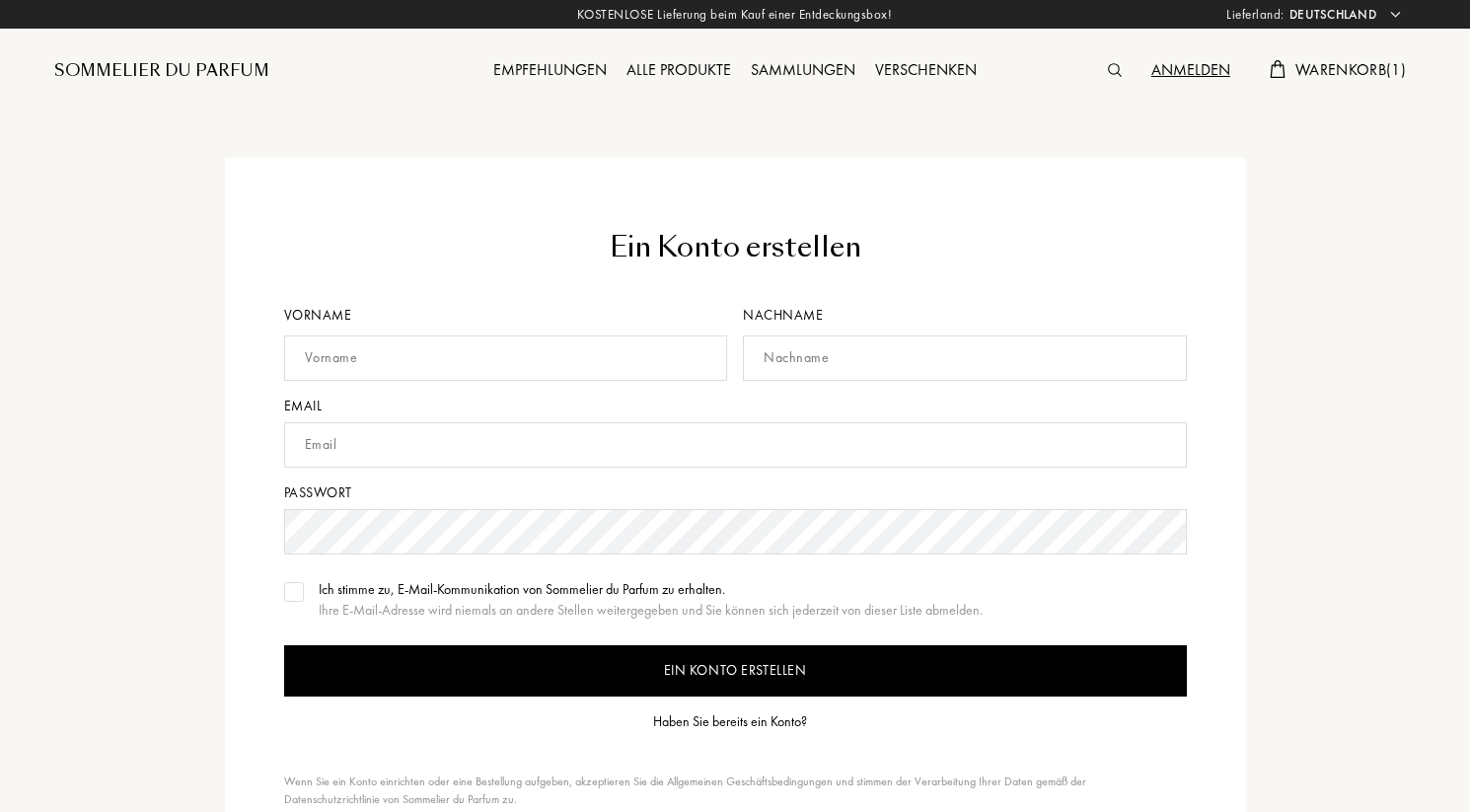 click on "Haben Sie bereits ein Konto?" at bounding box center (730, 721) 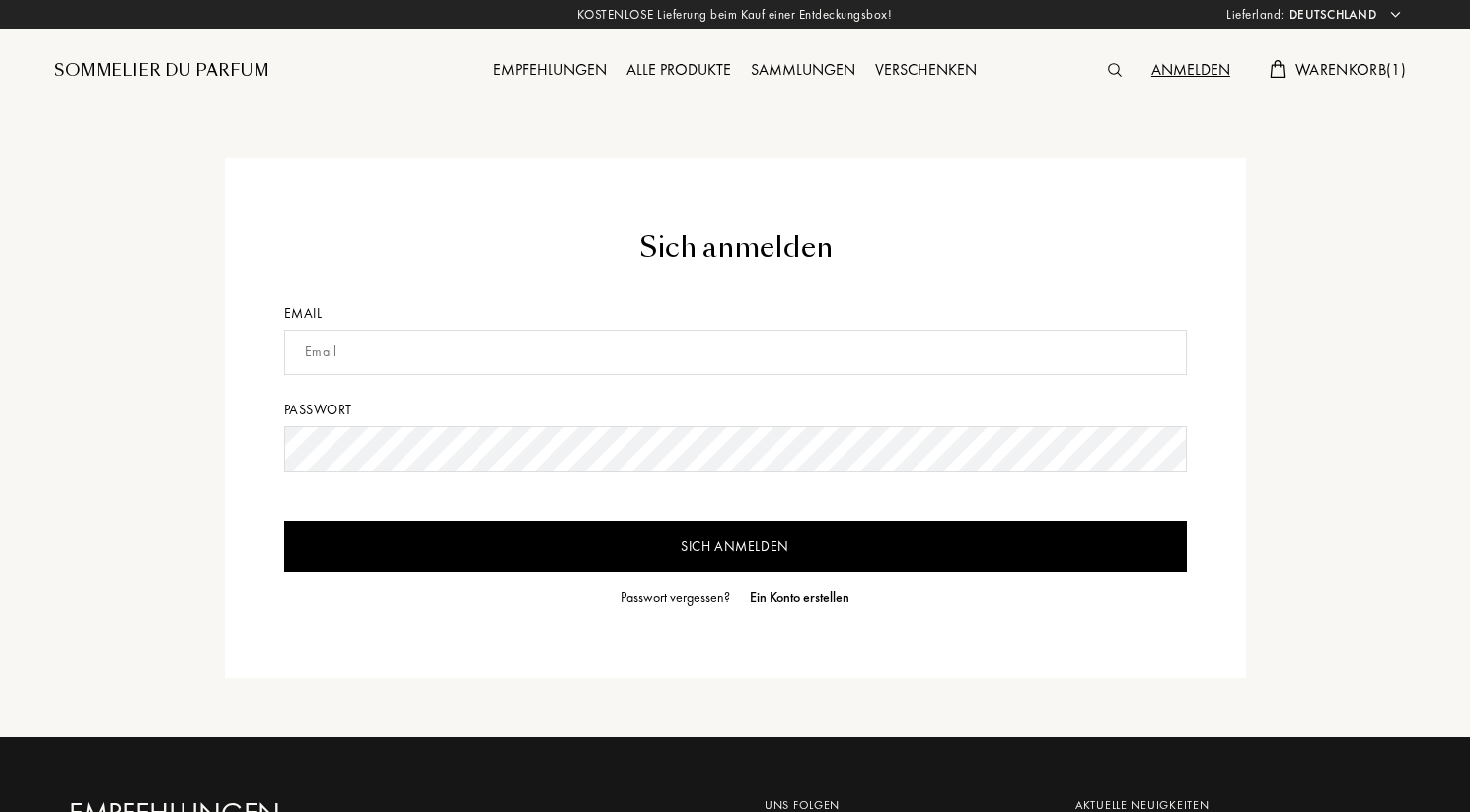 scroll, scrollTop: 0, scrollLeft: 0, axis: both 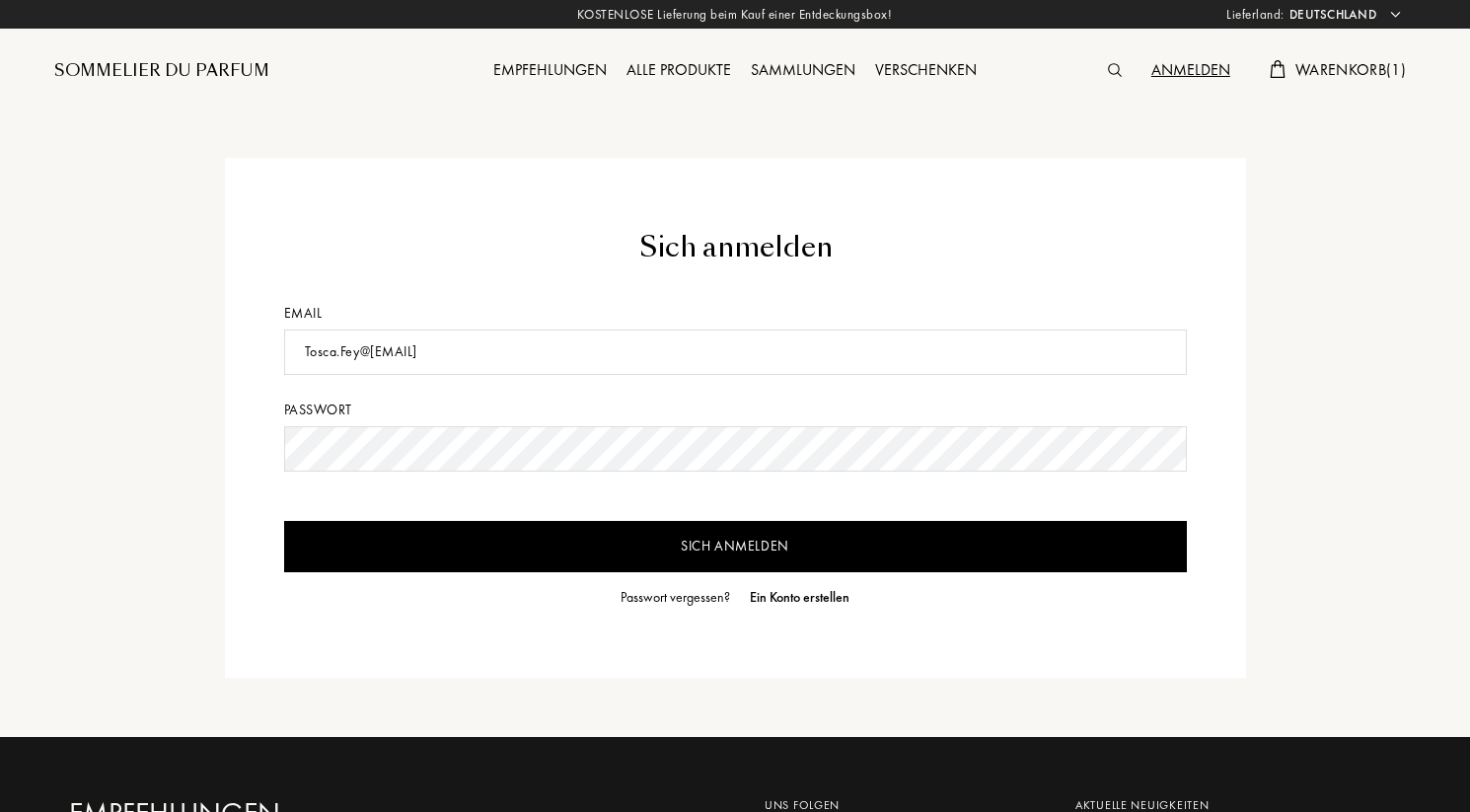 click on "Sich anmelden Email Tosca.Fey@[EMAIL] Passwort Sich anmelden Passwort vergessen? Ein Konto erstellen" at bounding box center [735, 368] 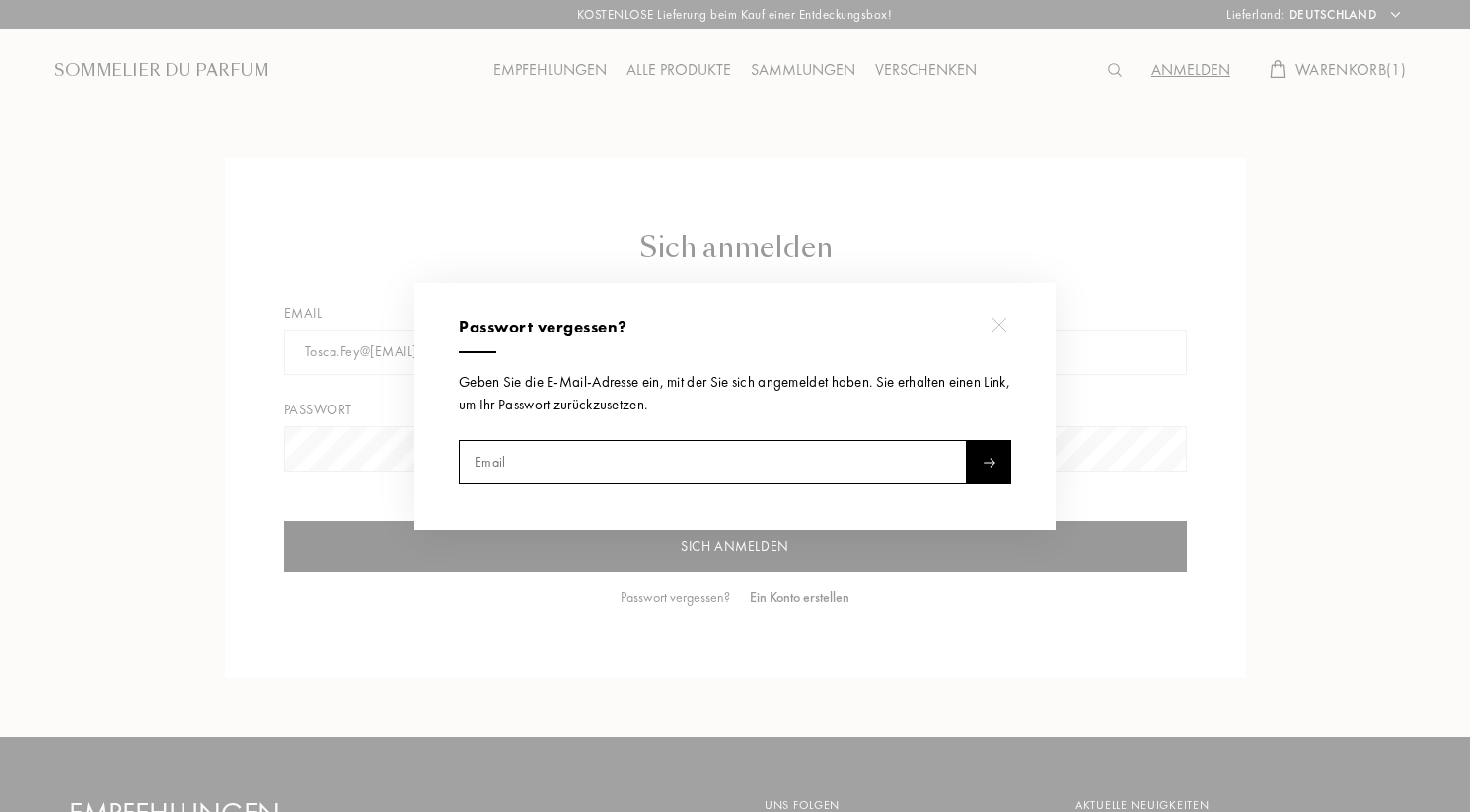 click at bounding box center [712, 462] 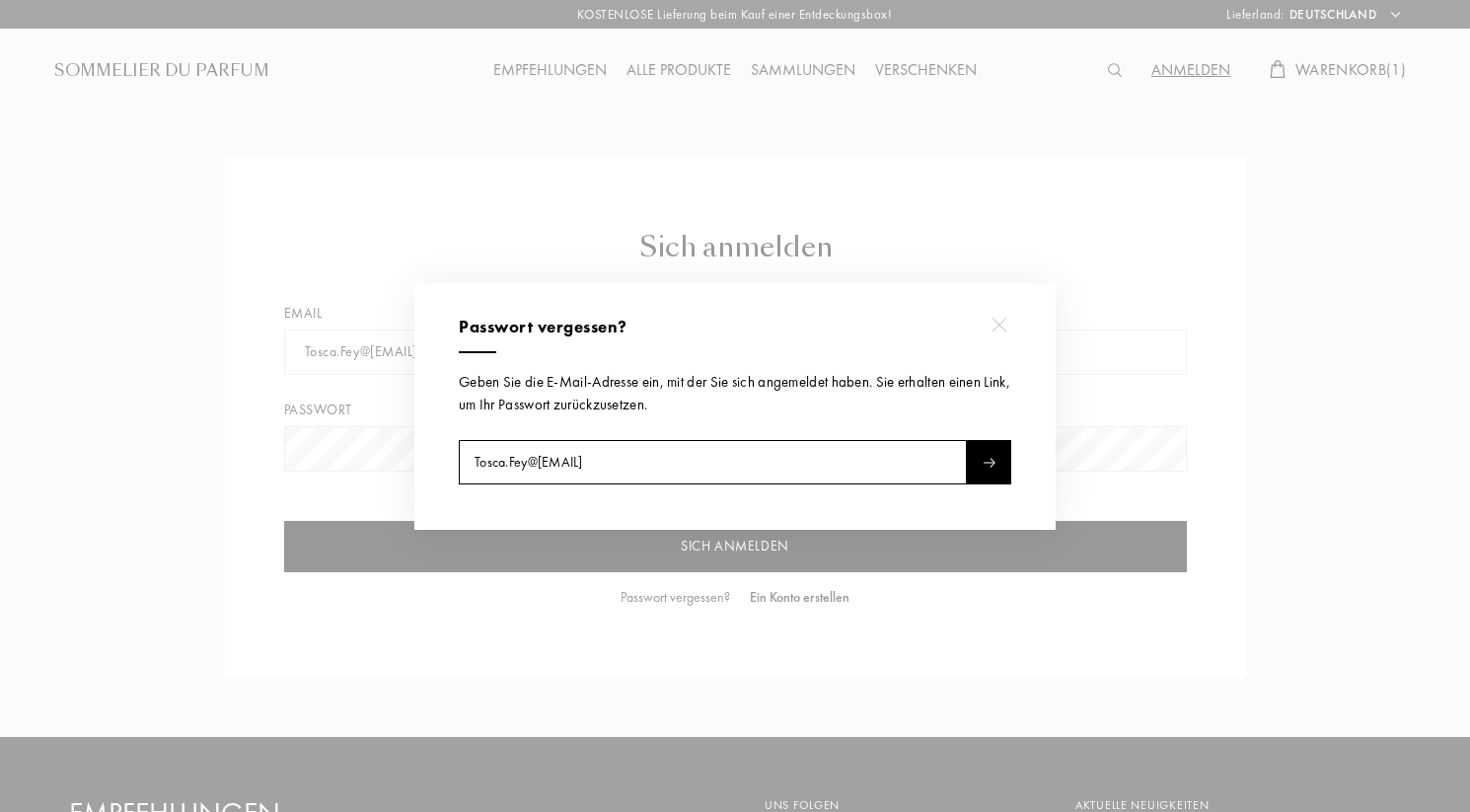 click at bounding box center [738, 406] 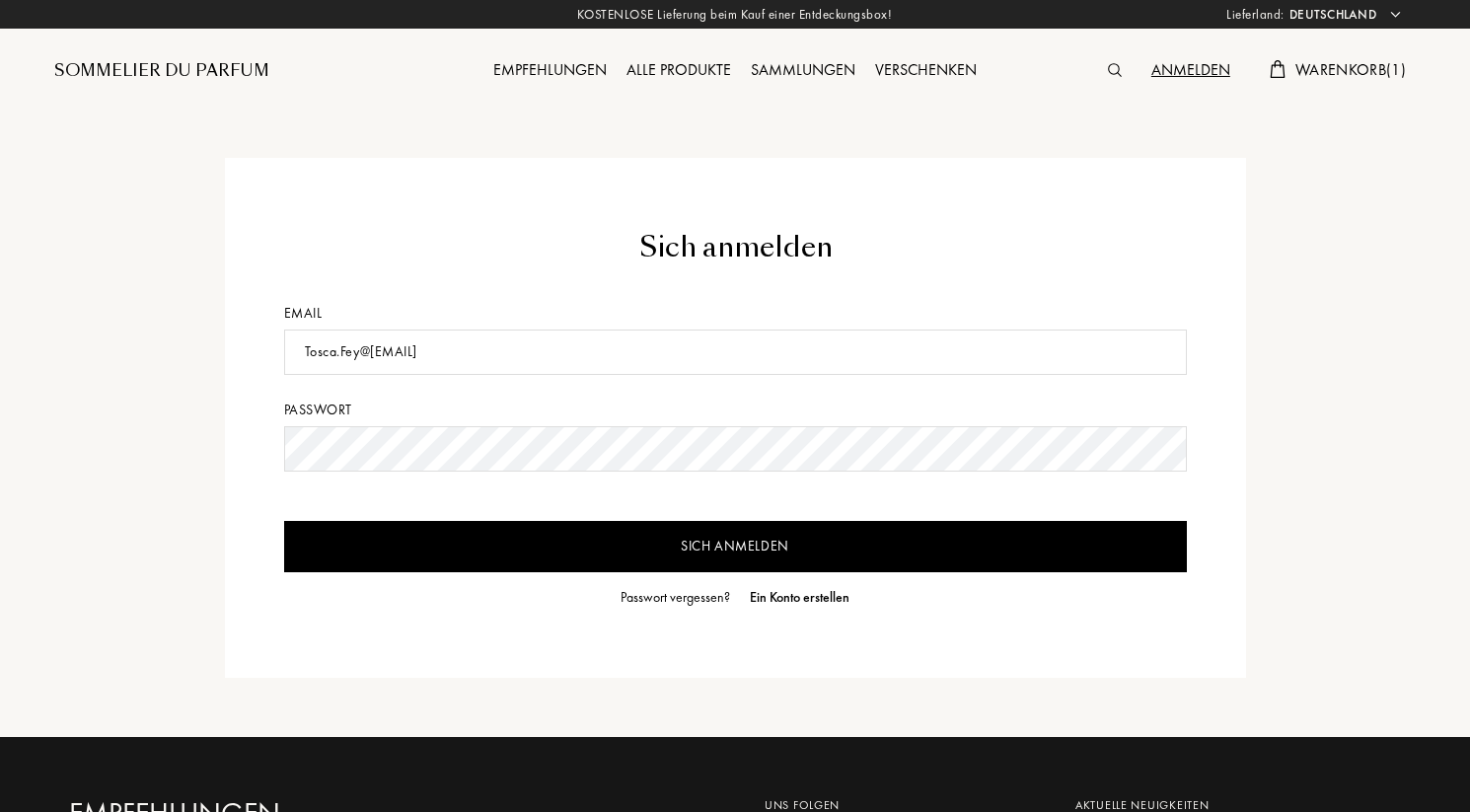 click on "Sich anmelden" at bounding box center [735, 547] 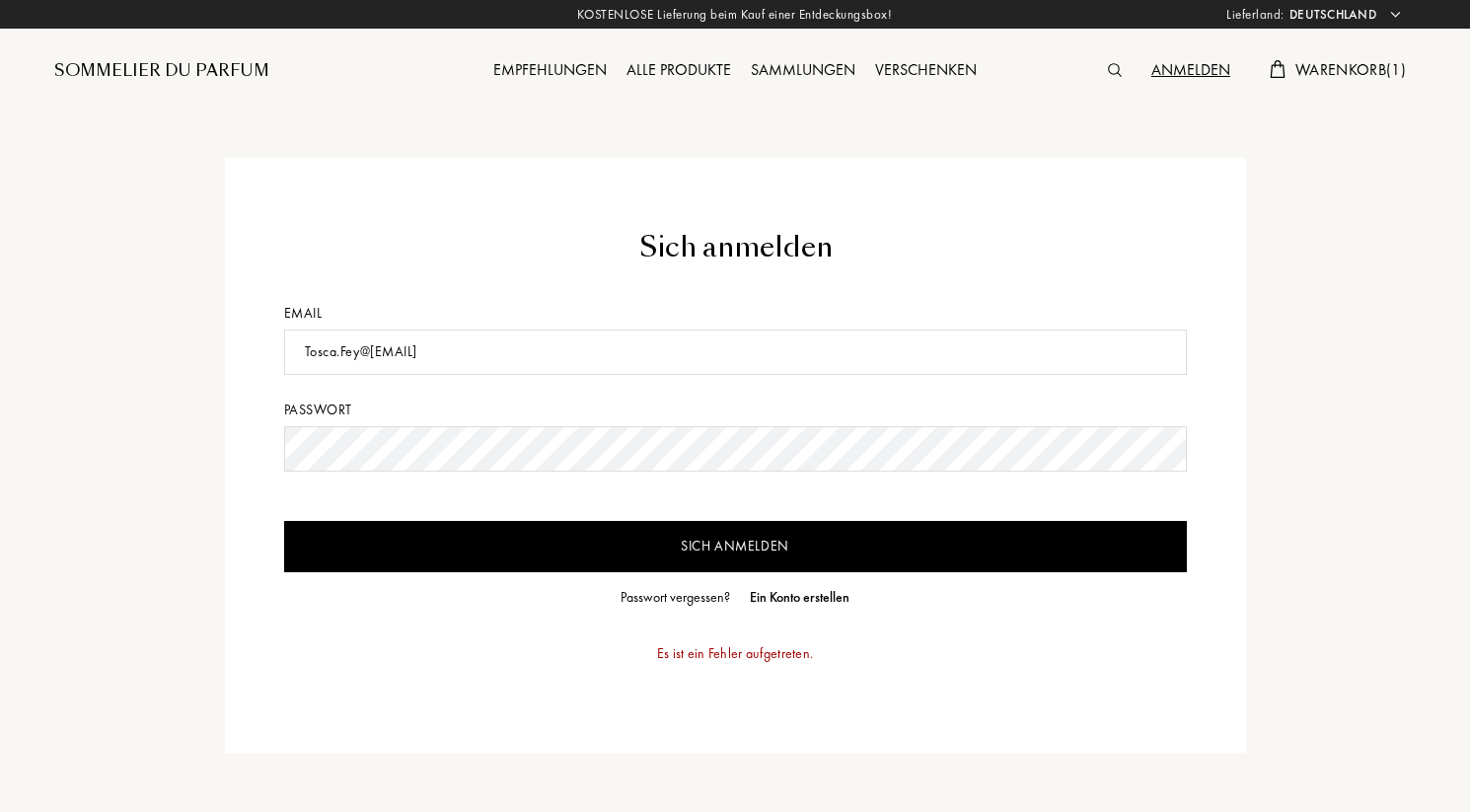 click on "Passwort vergessen?" at bounding box center (675, 597) 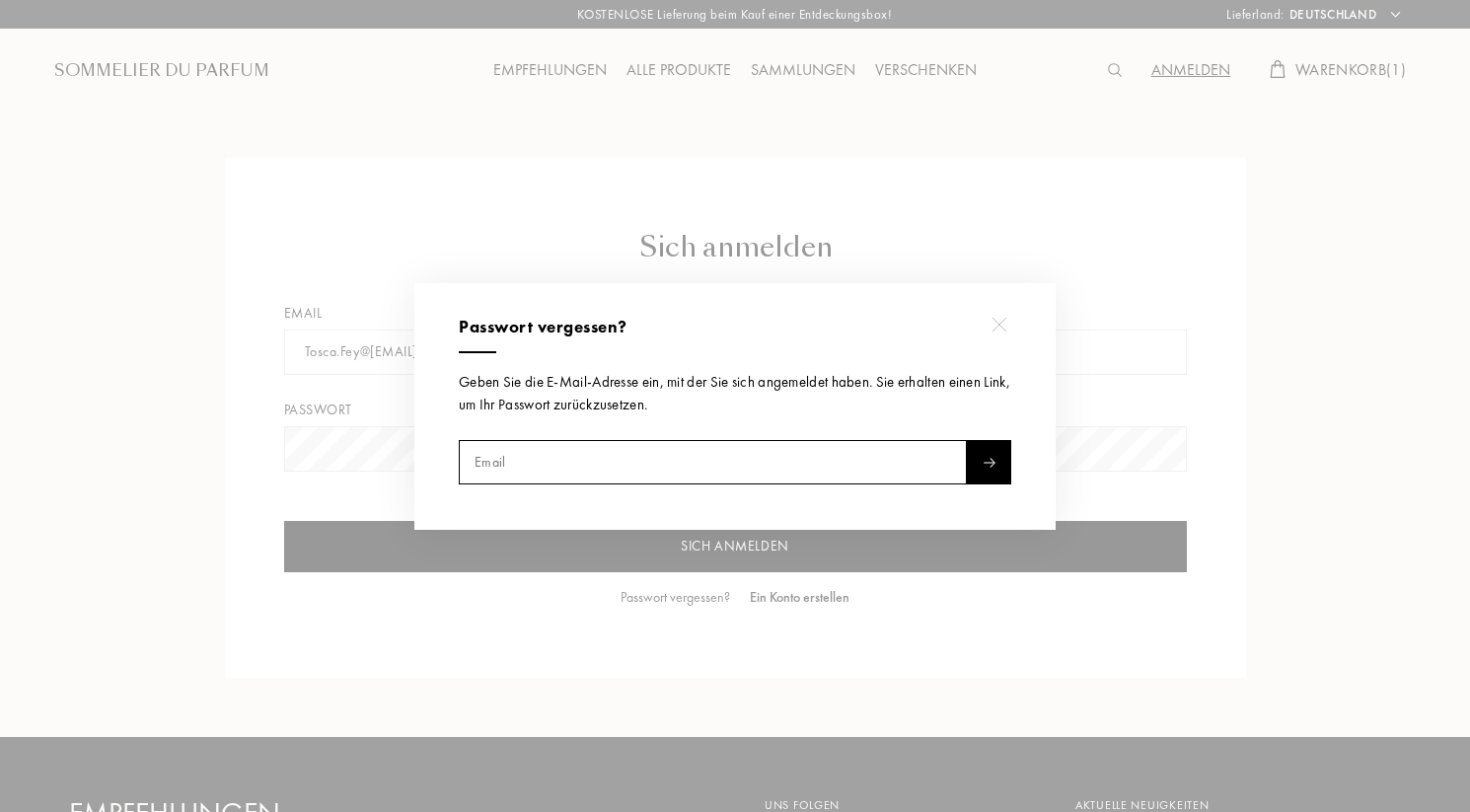click at bounding box center [712, 462] 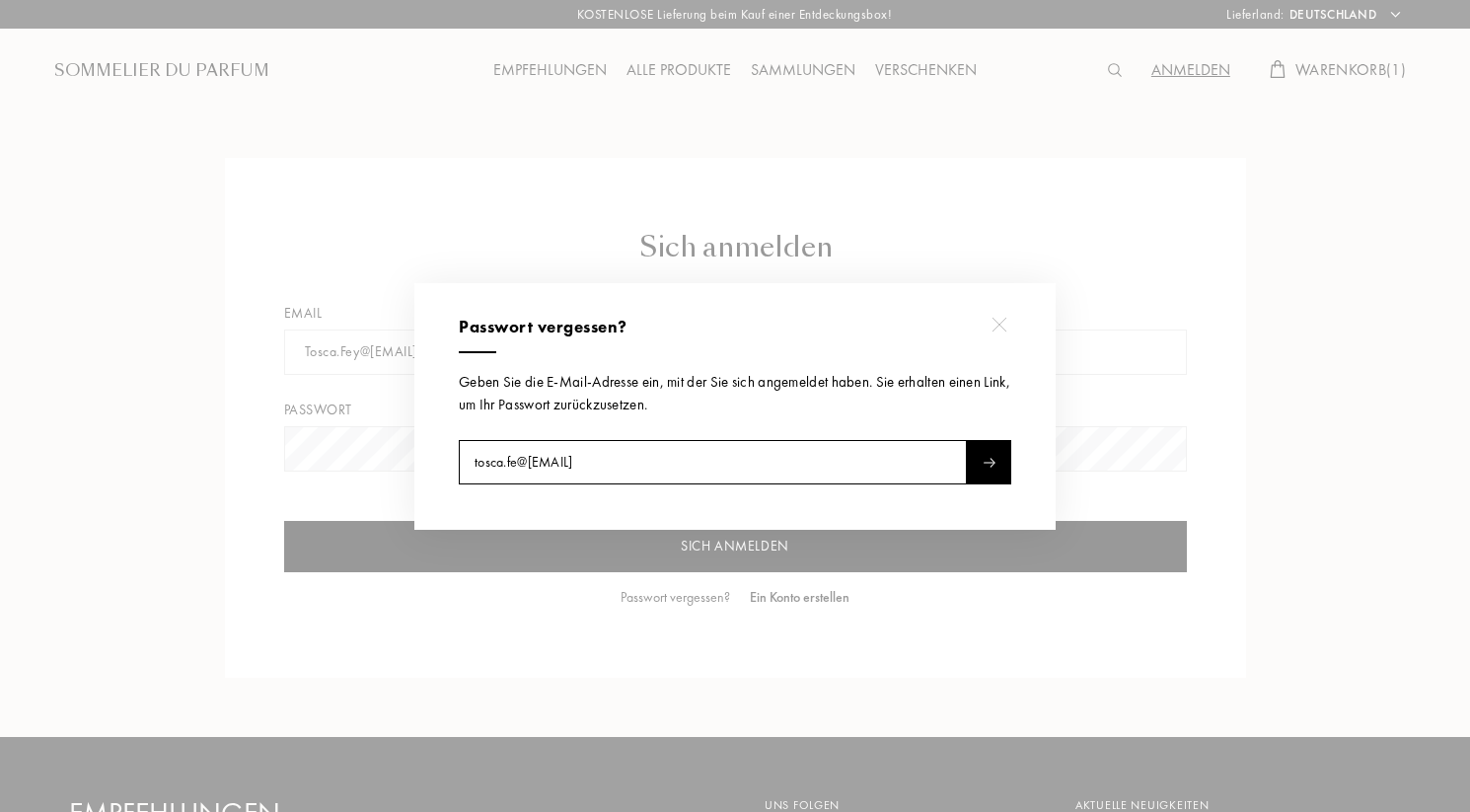 type on "tosca.fe@gmail.com" 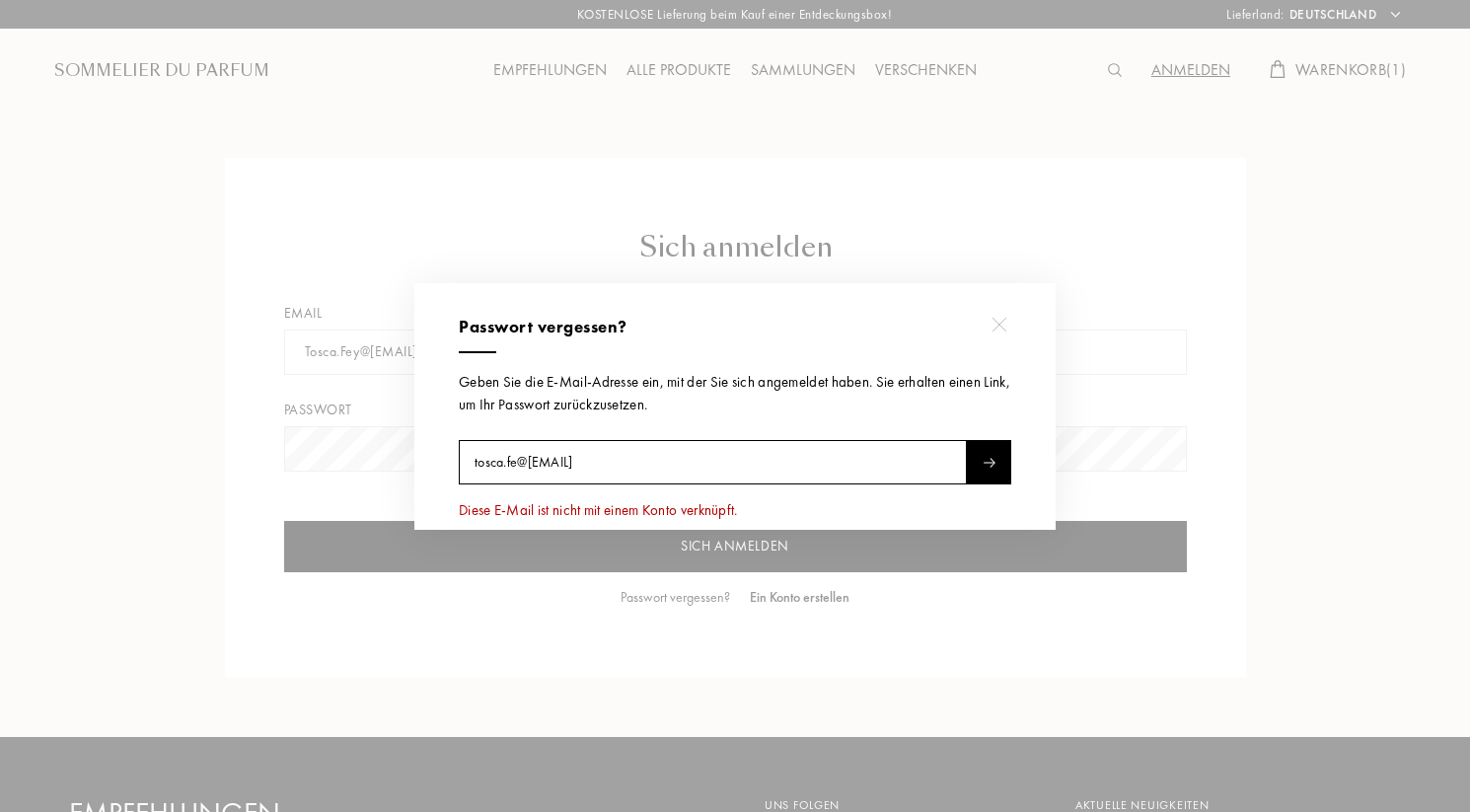click at bounding box center (738, 406) 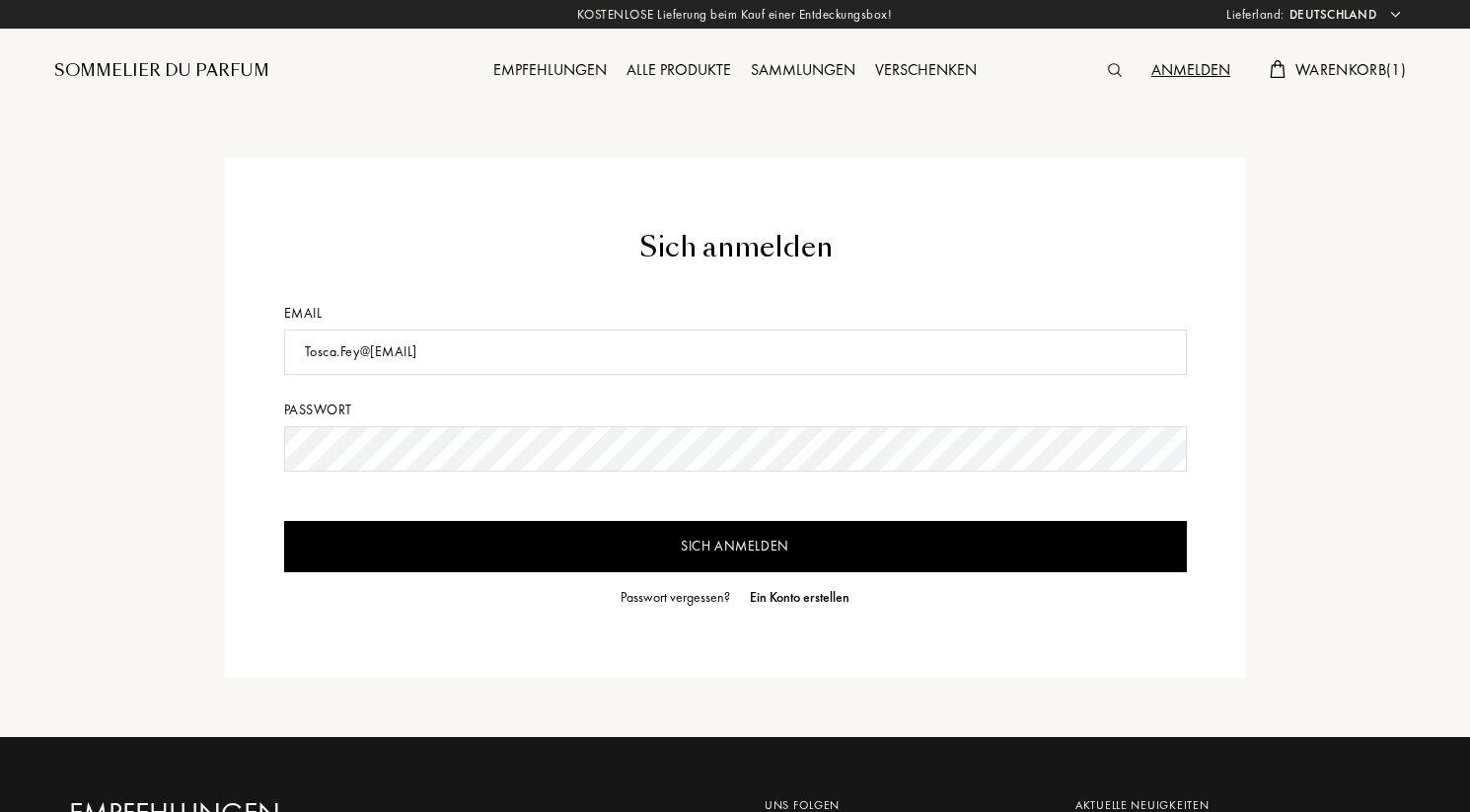 click on "Alle Produkte" at bounding box center [679, 71] 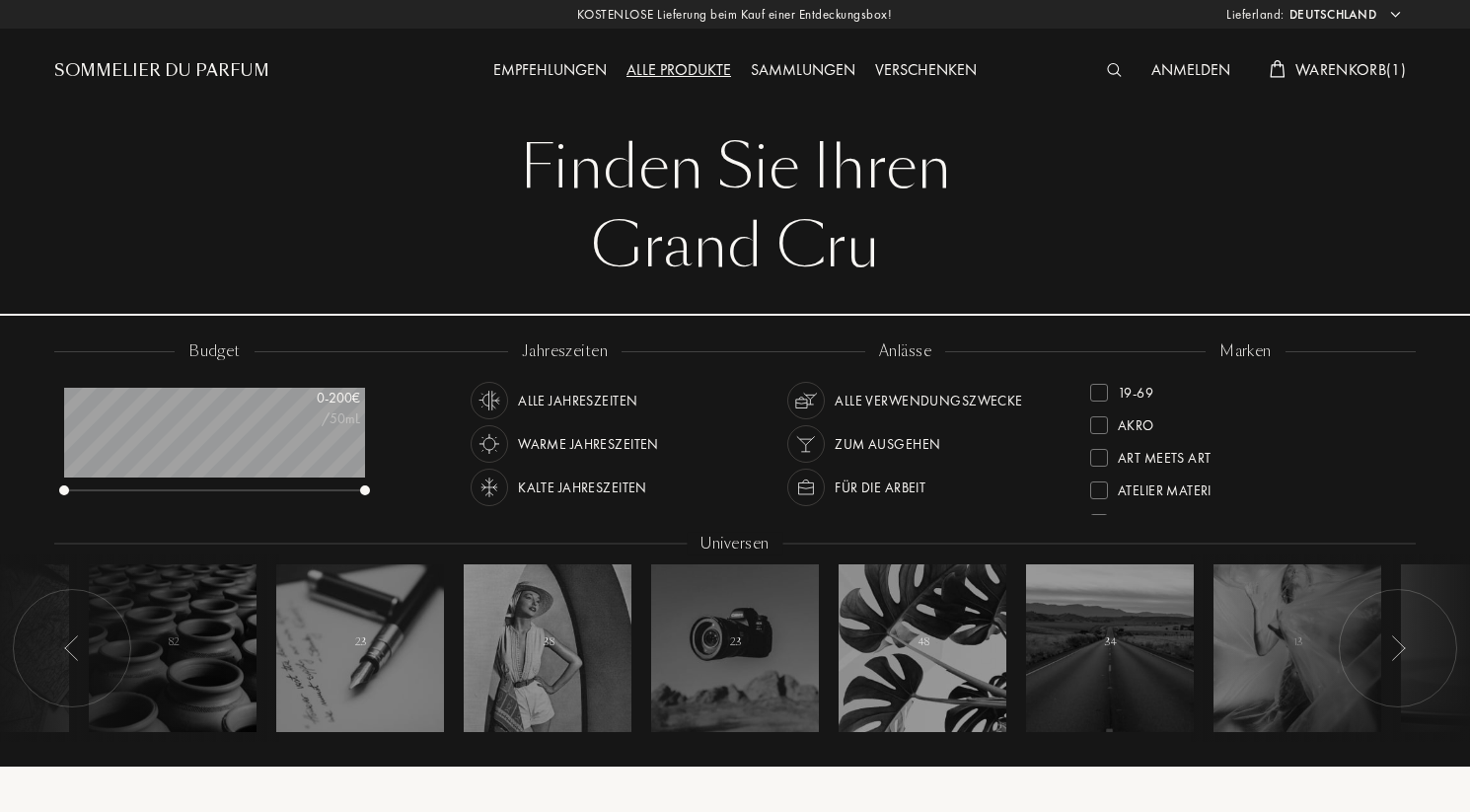 scroll, scrollTop: 0, scrollLeft: 0, axis: both 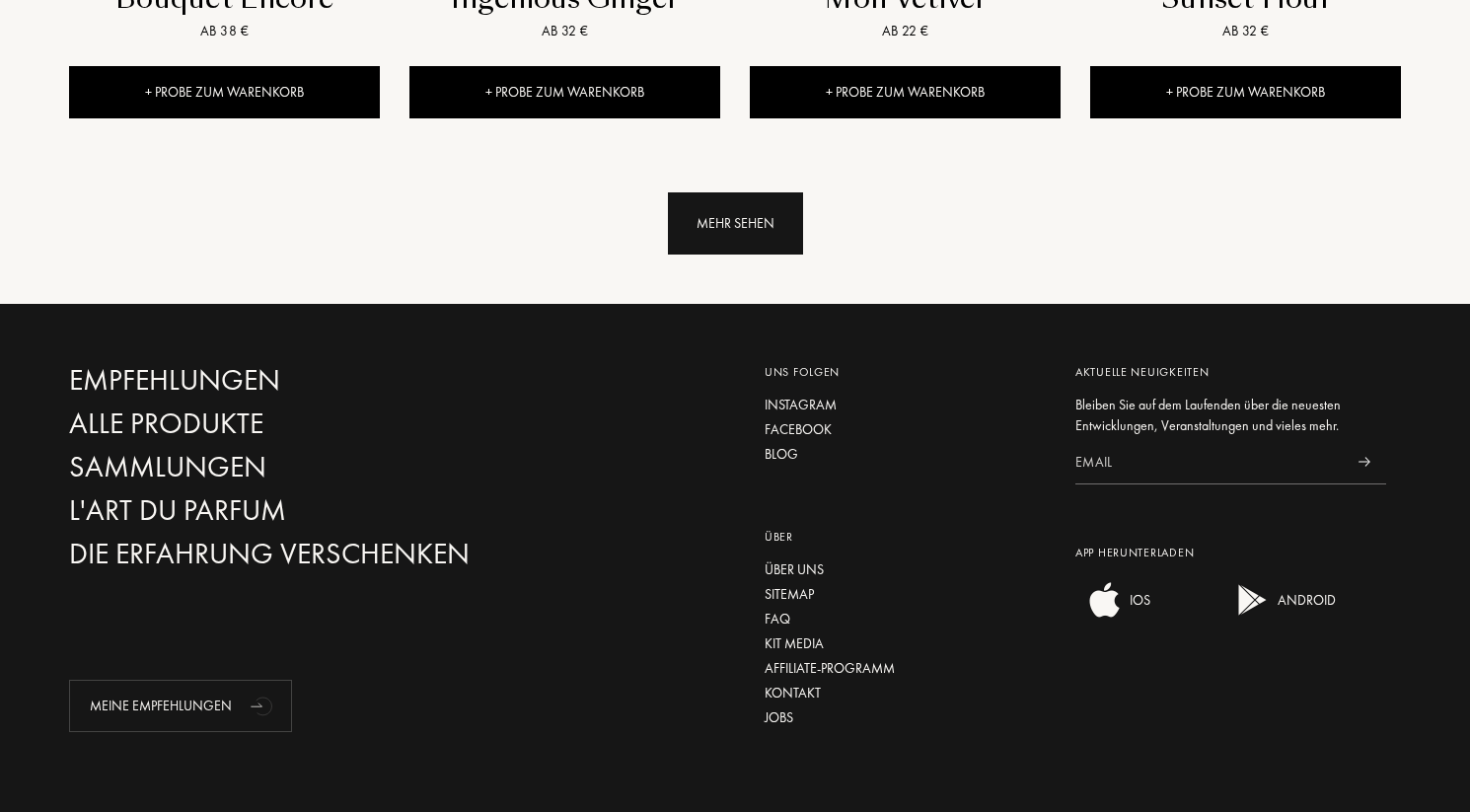 click on "Mehr sehen" at bounding box center (735, 223) 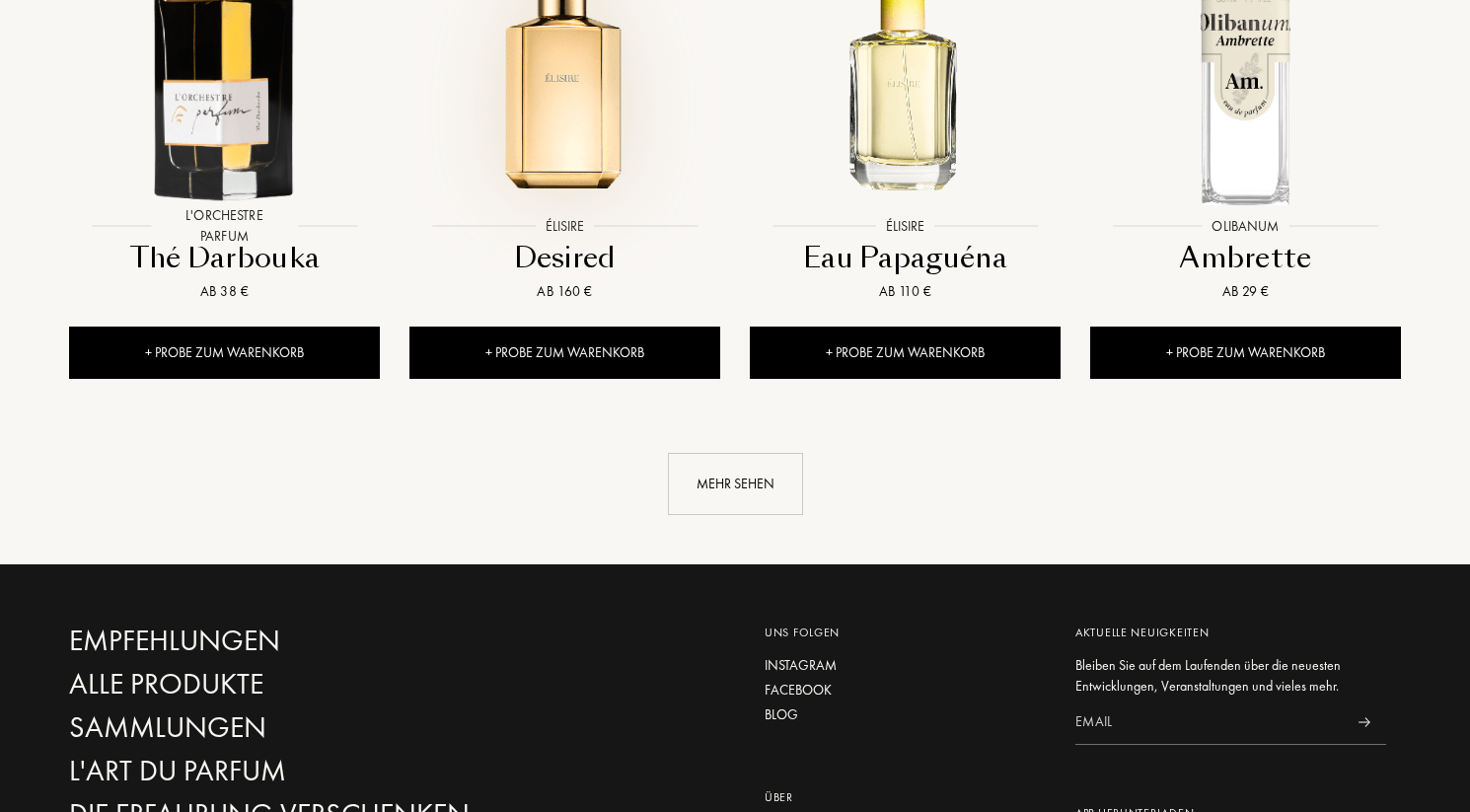 scroll, scrollTop: 3700, scrollLeft: 0, axis: vertical 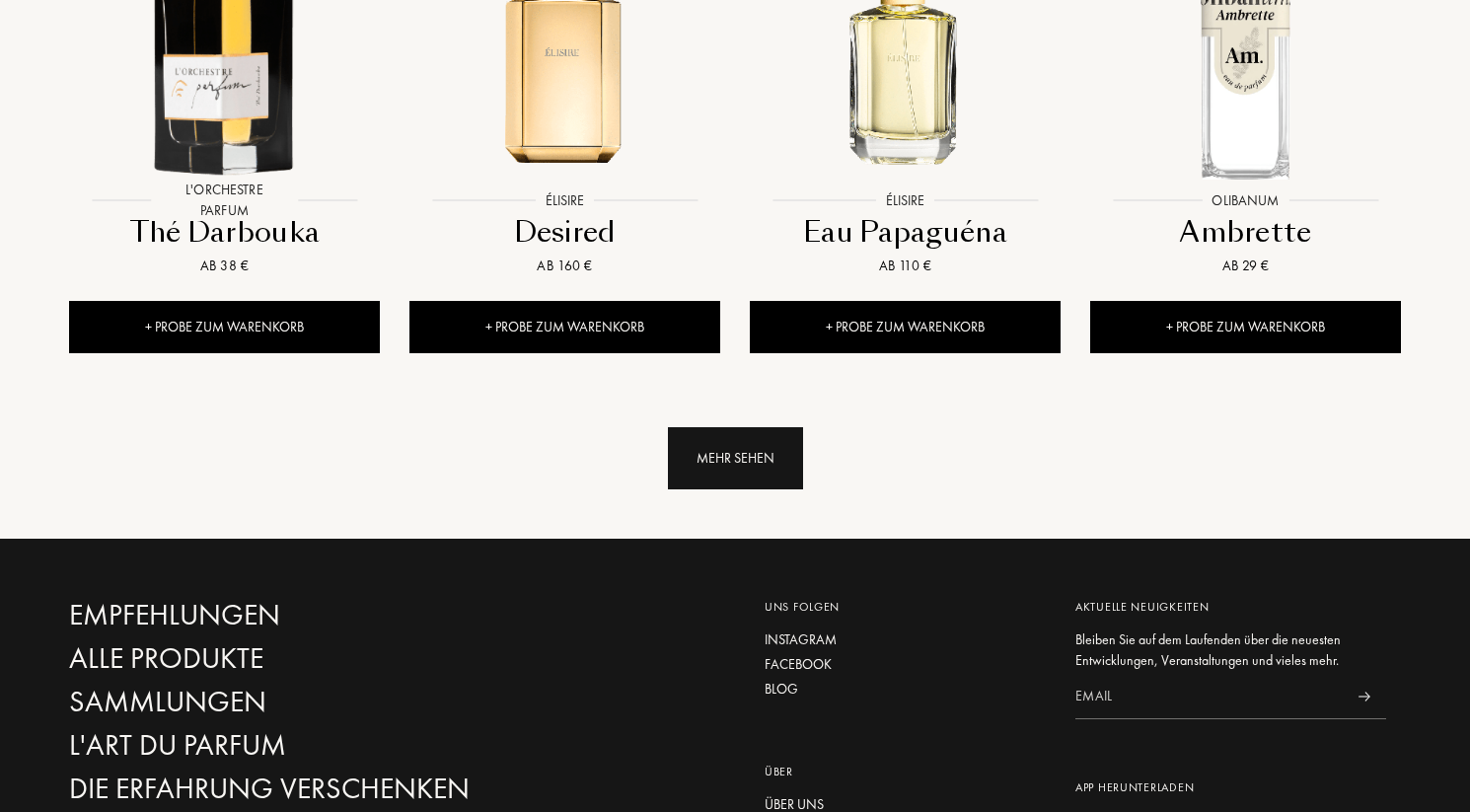 click on "Mehr sehen" at bounding box center [735, 458] 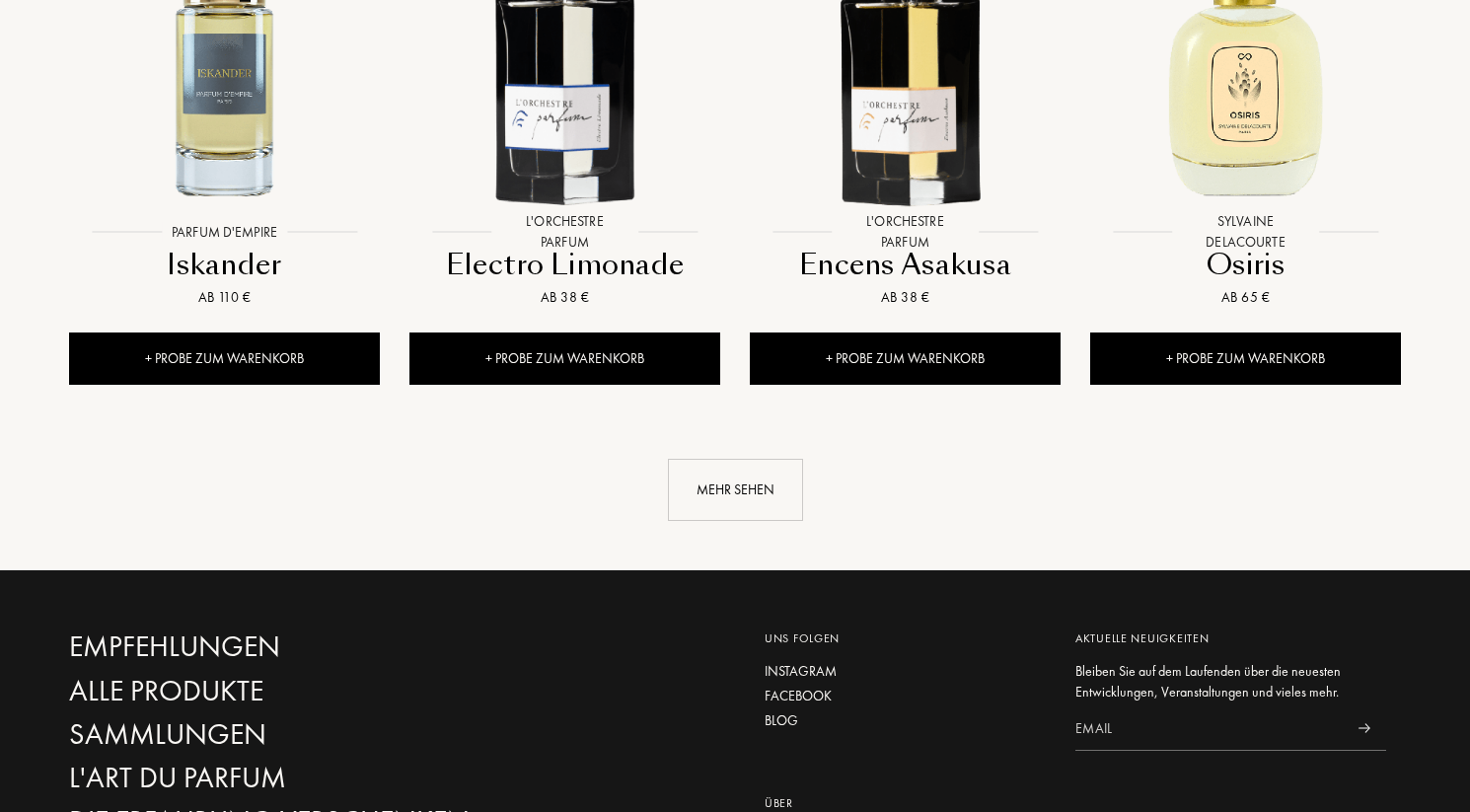 scroll, scrollTop: 5274, scrollLeft: 0, axis: vertical 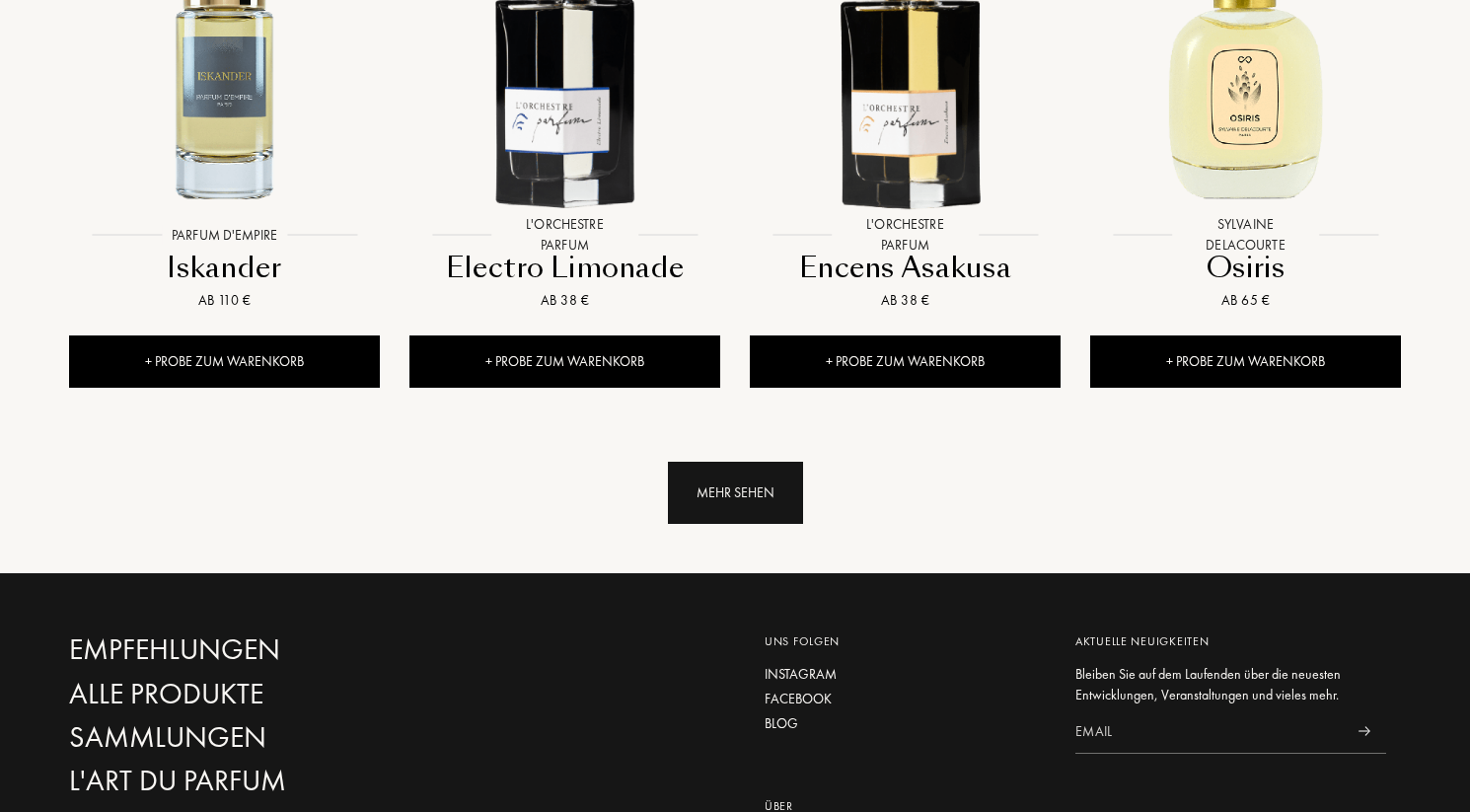 click on "Mehr sehen" at bounding box center [735, 492] 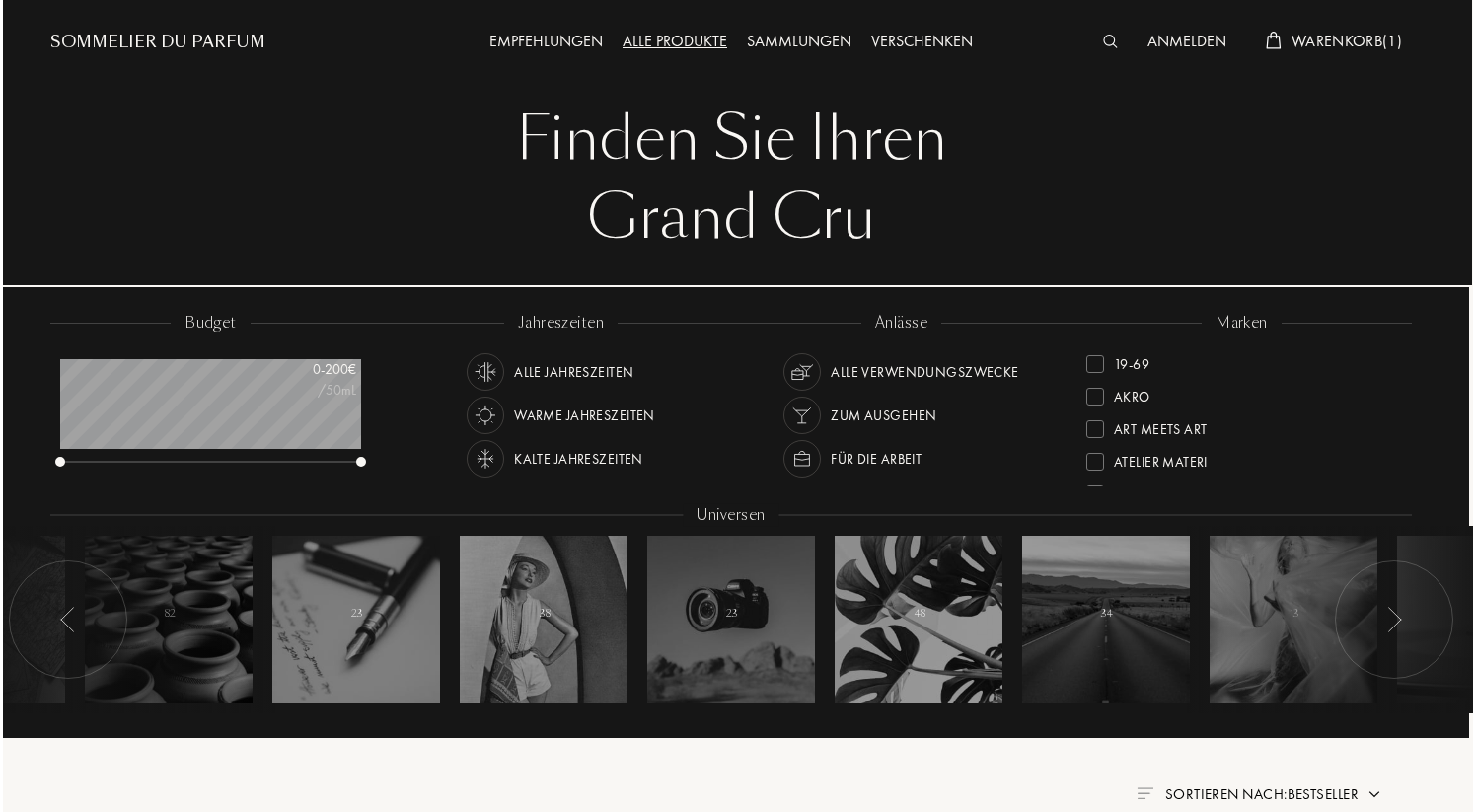 scroll, scrollTop: 29, scrollLeft: 14, axis: both 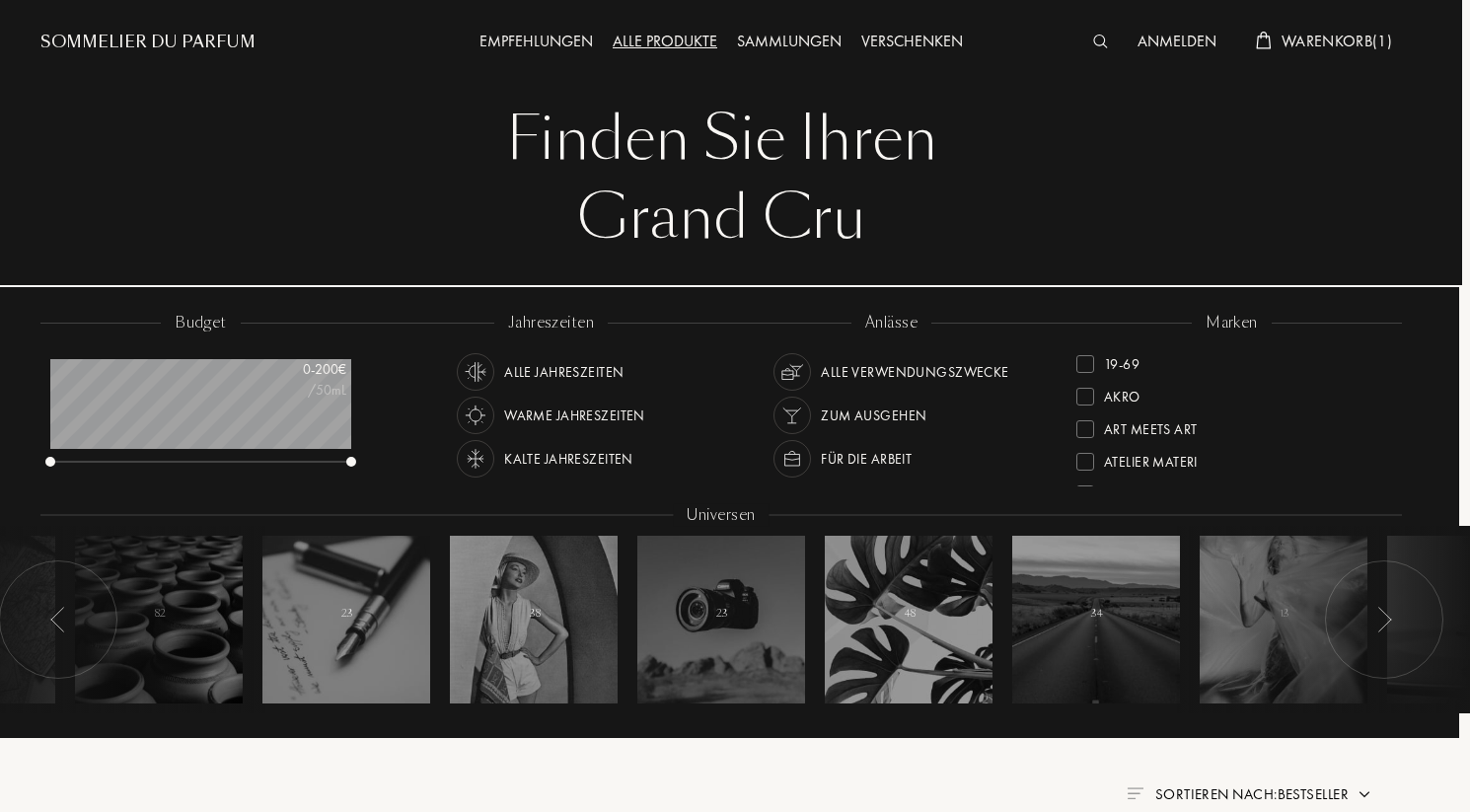 click on "Warenkorb  ( 1 )" at bounding box center (1337, 40) 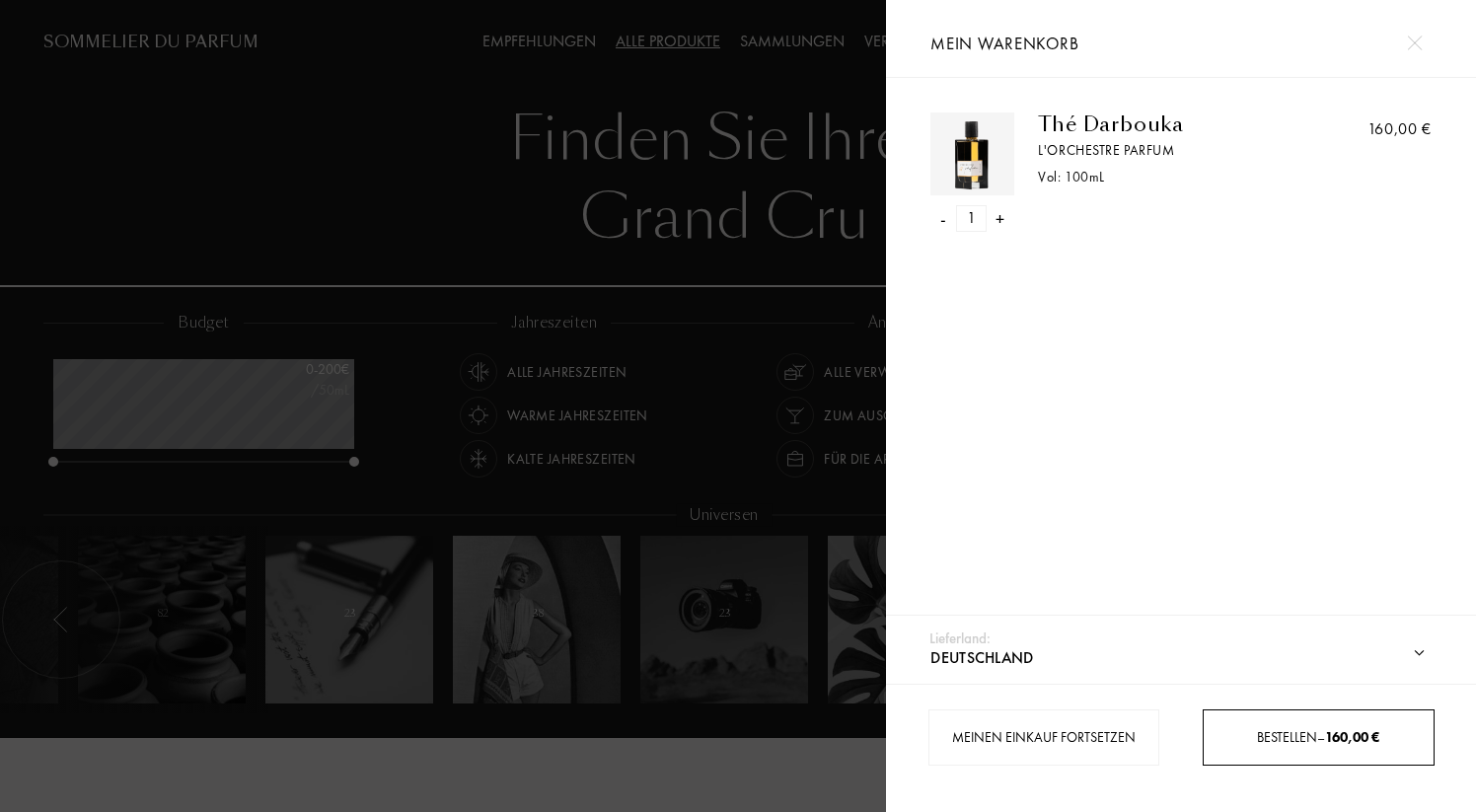 click on "Bestellen  –  160,00 €" at bounding box center (1318, 737) 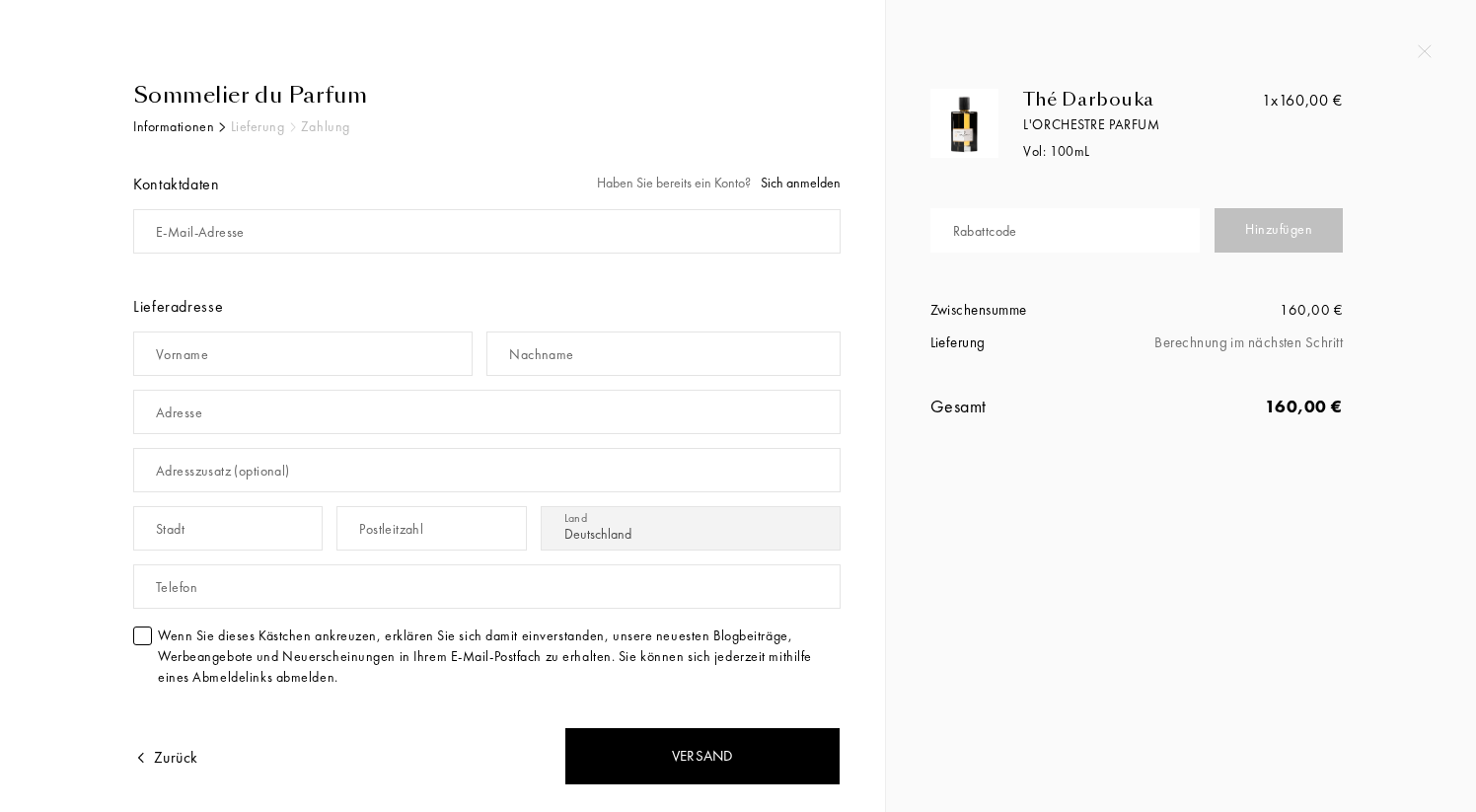 scroll, scrollTop: 0, scrollLeft: 0, axis: both 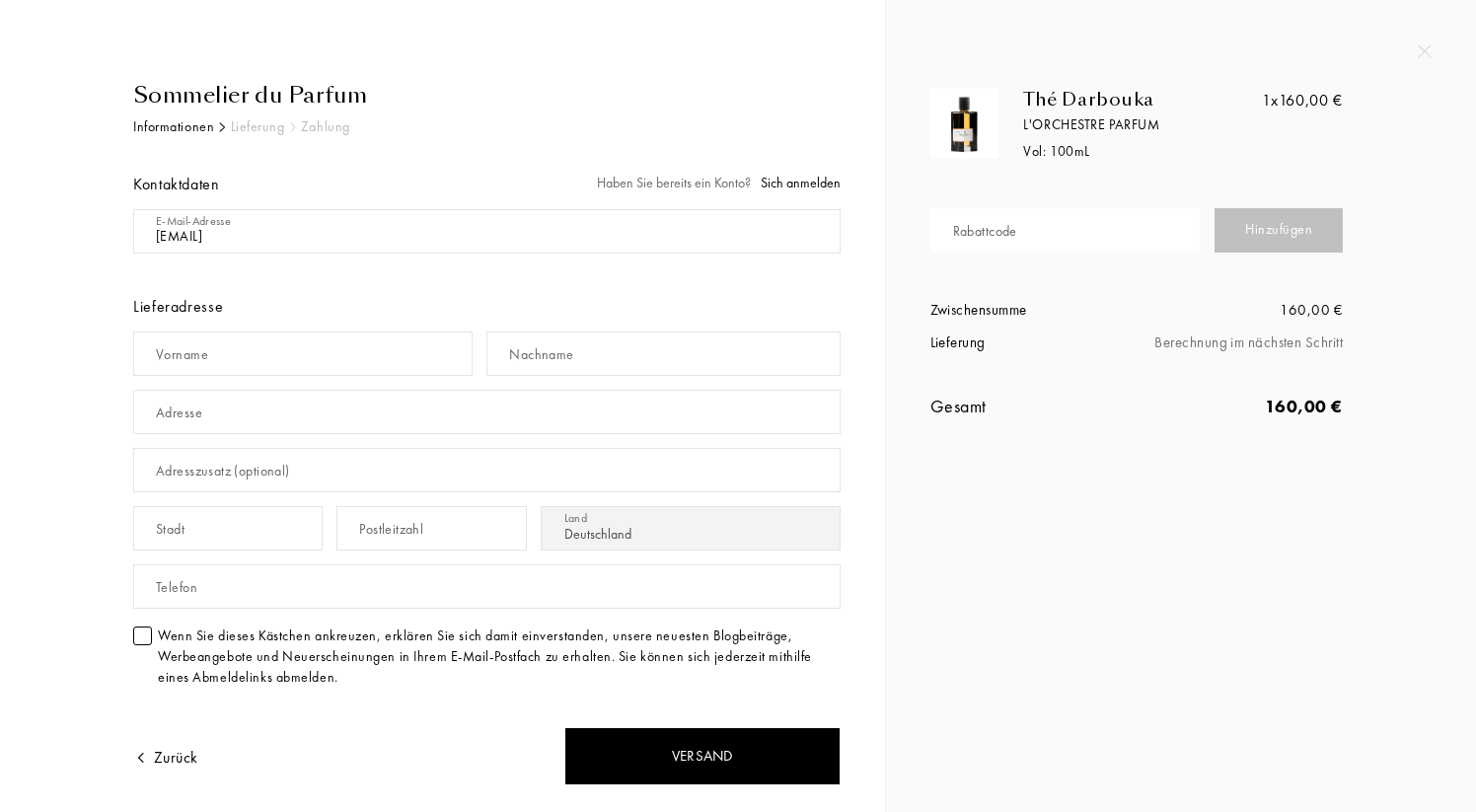 click on "Vorname" at bounding box center [182, 354] 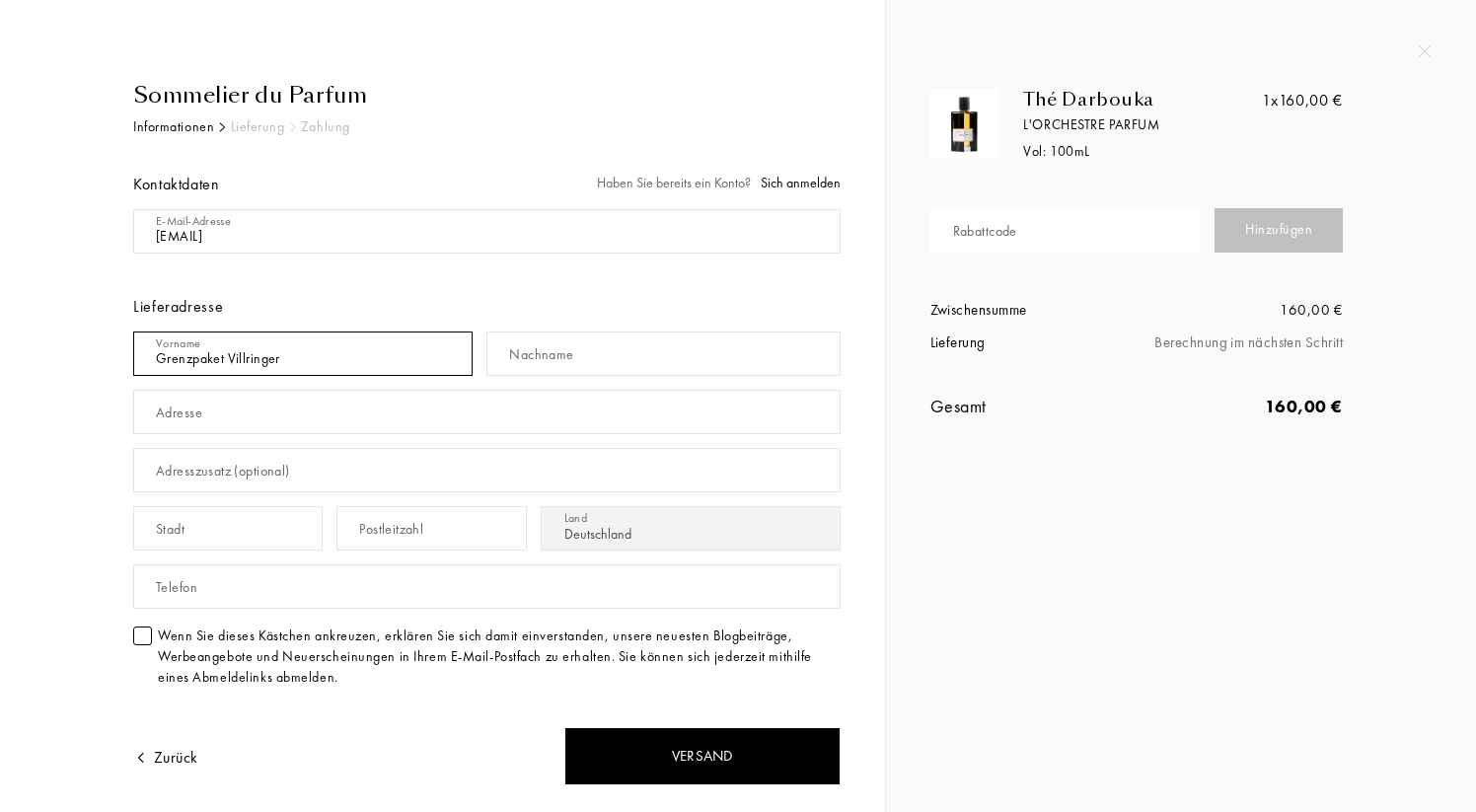 type on "Grenzpaket Villringer" 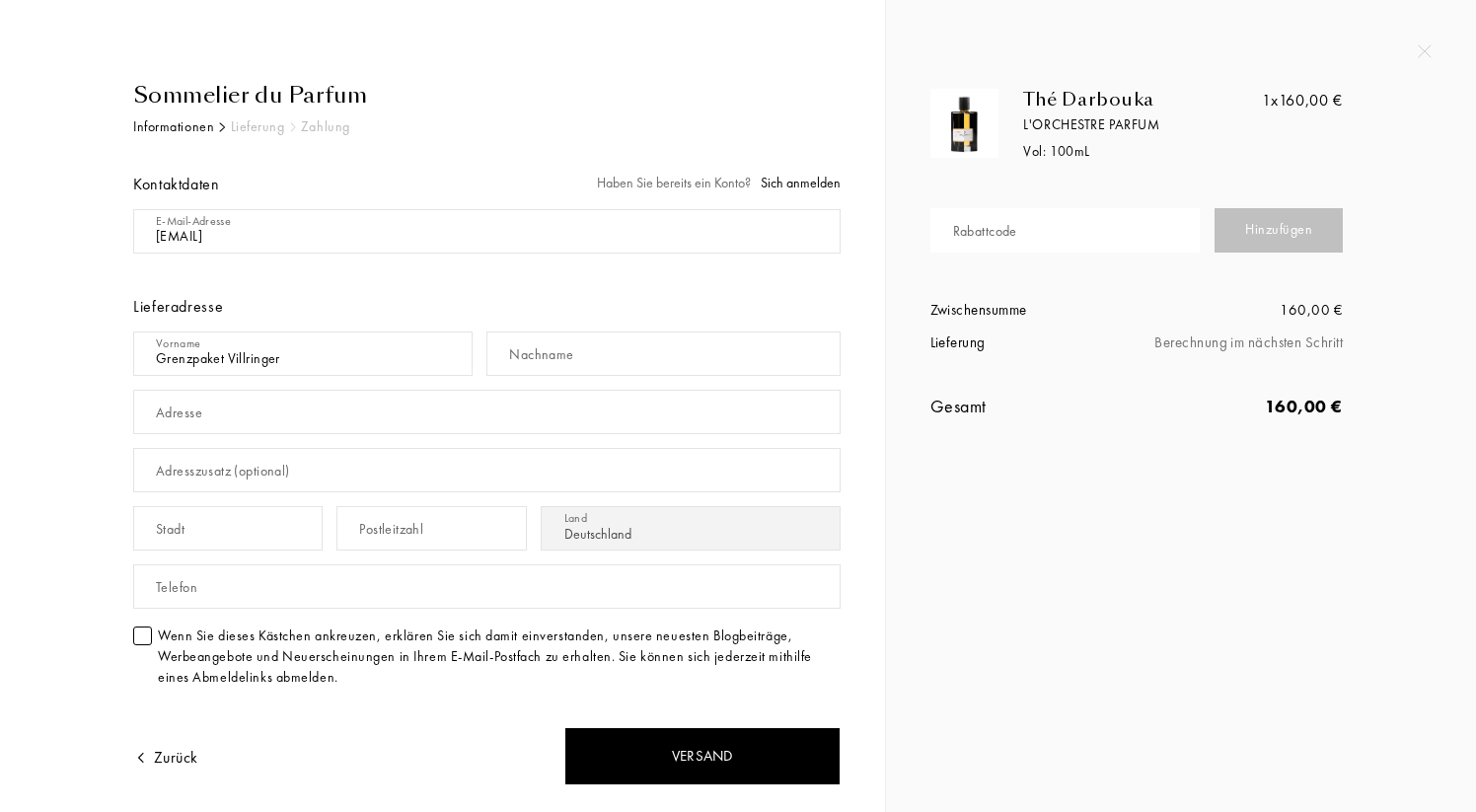 click on "Nachname" at bounding box center (541, 354) 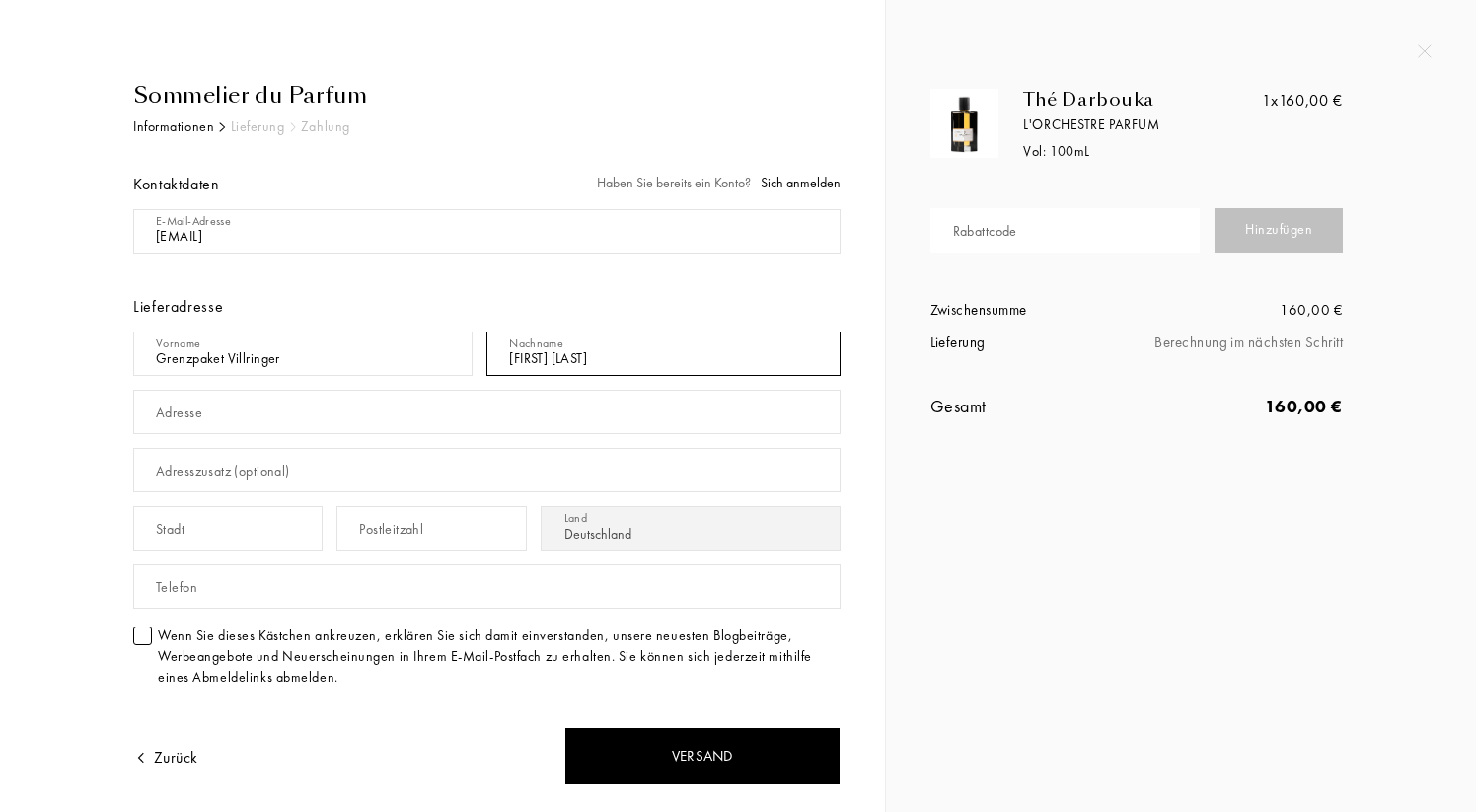 type on "Tosca Fey" 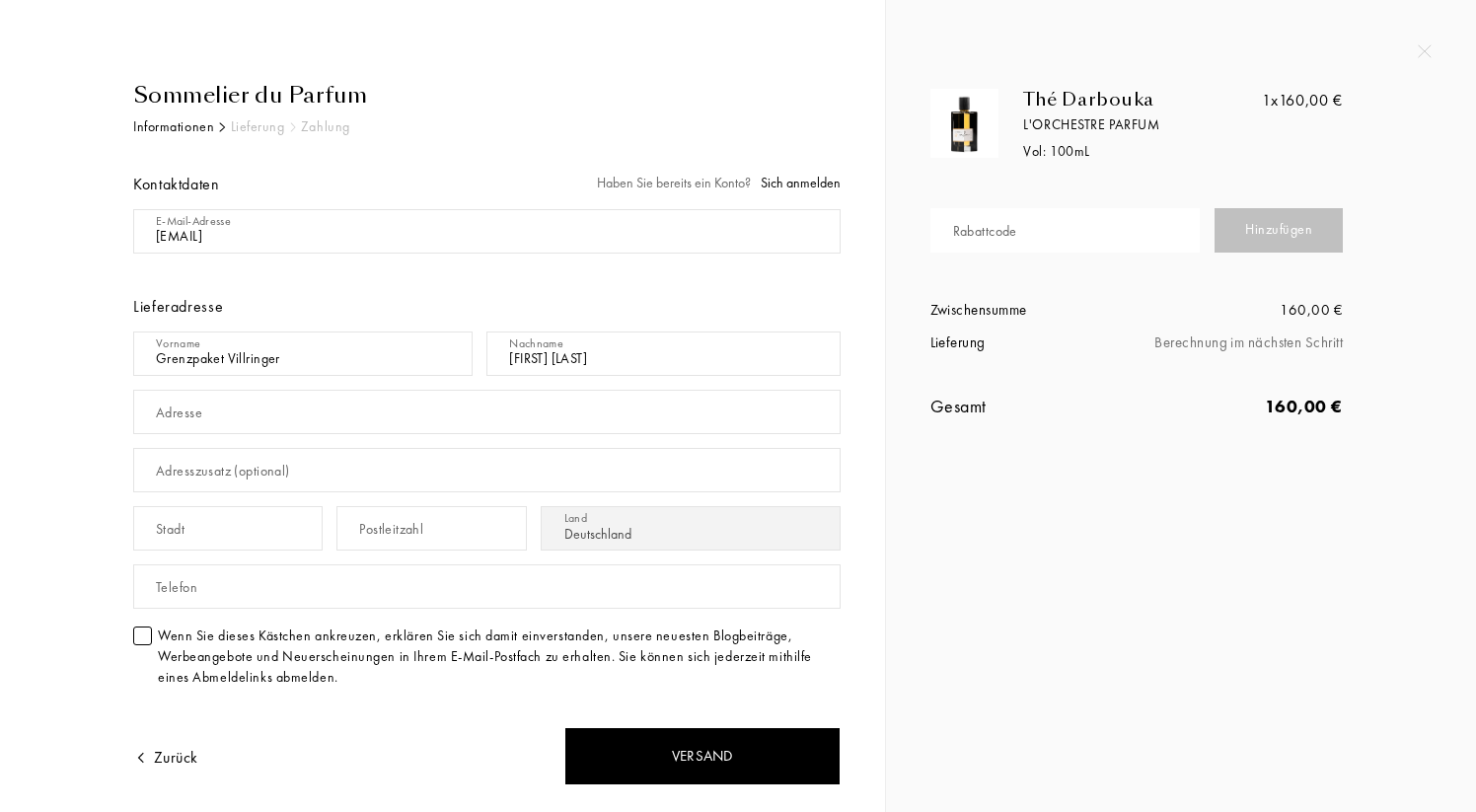 click on "Adresse" at bounding box center (179, 412) 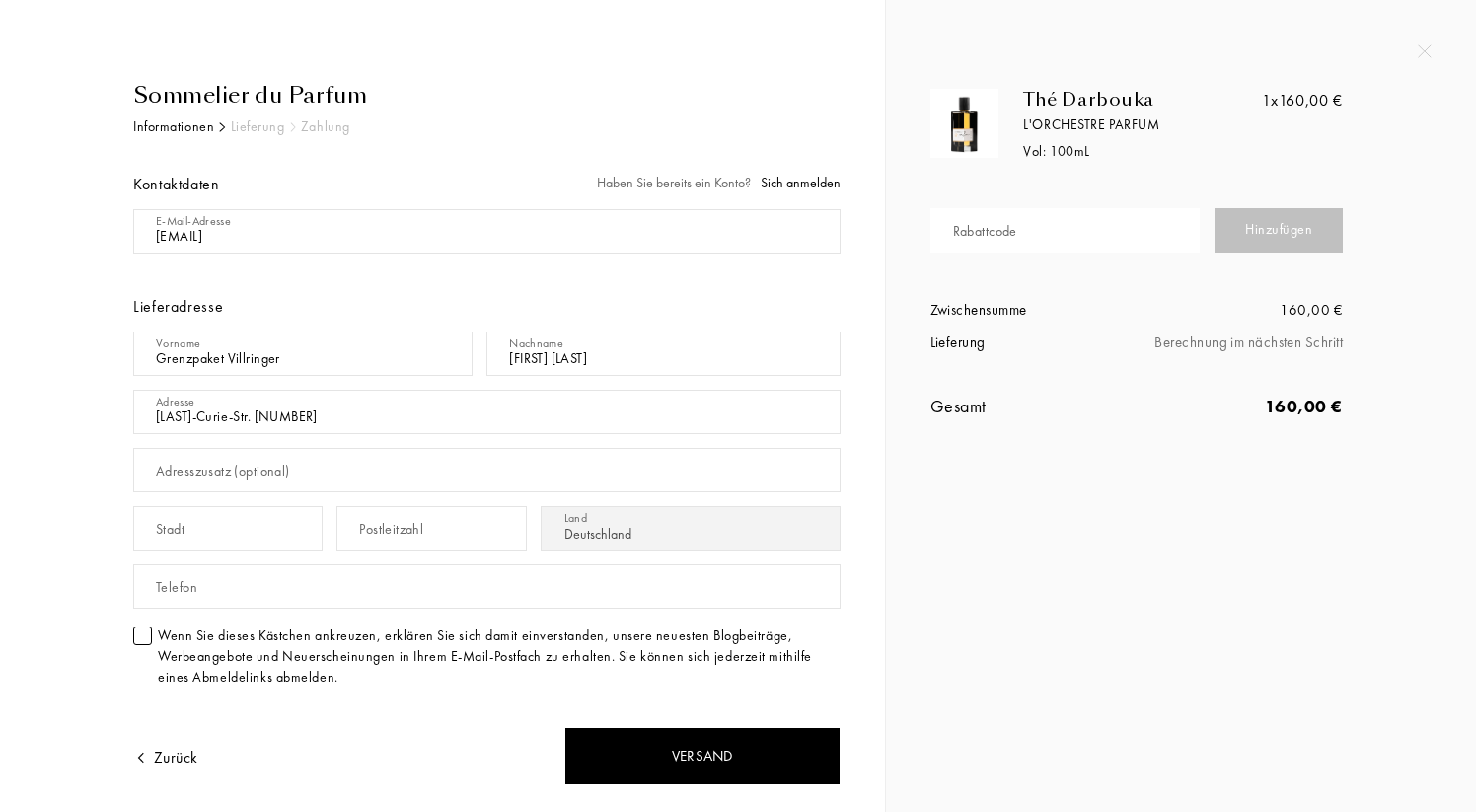 type on "Marie-Curie-Str. 2" 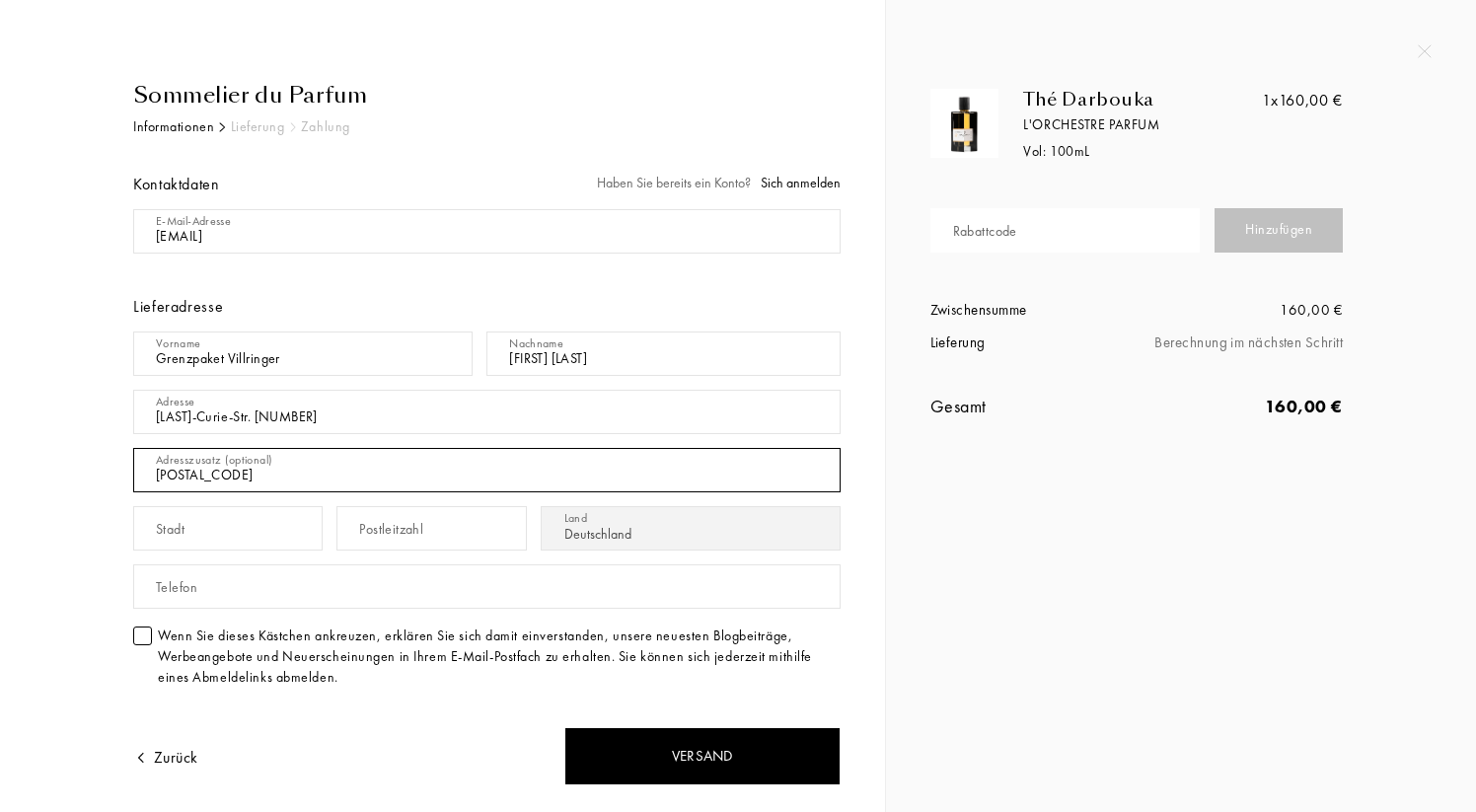 type on "77198" 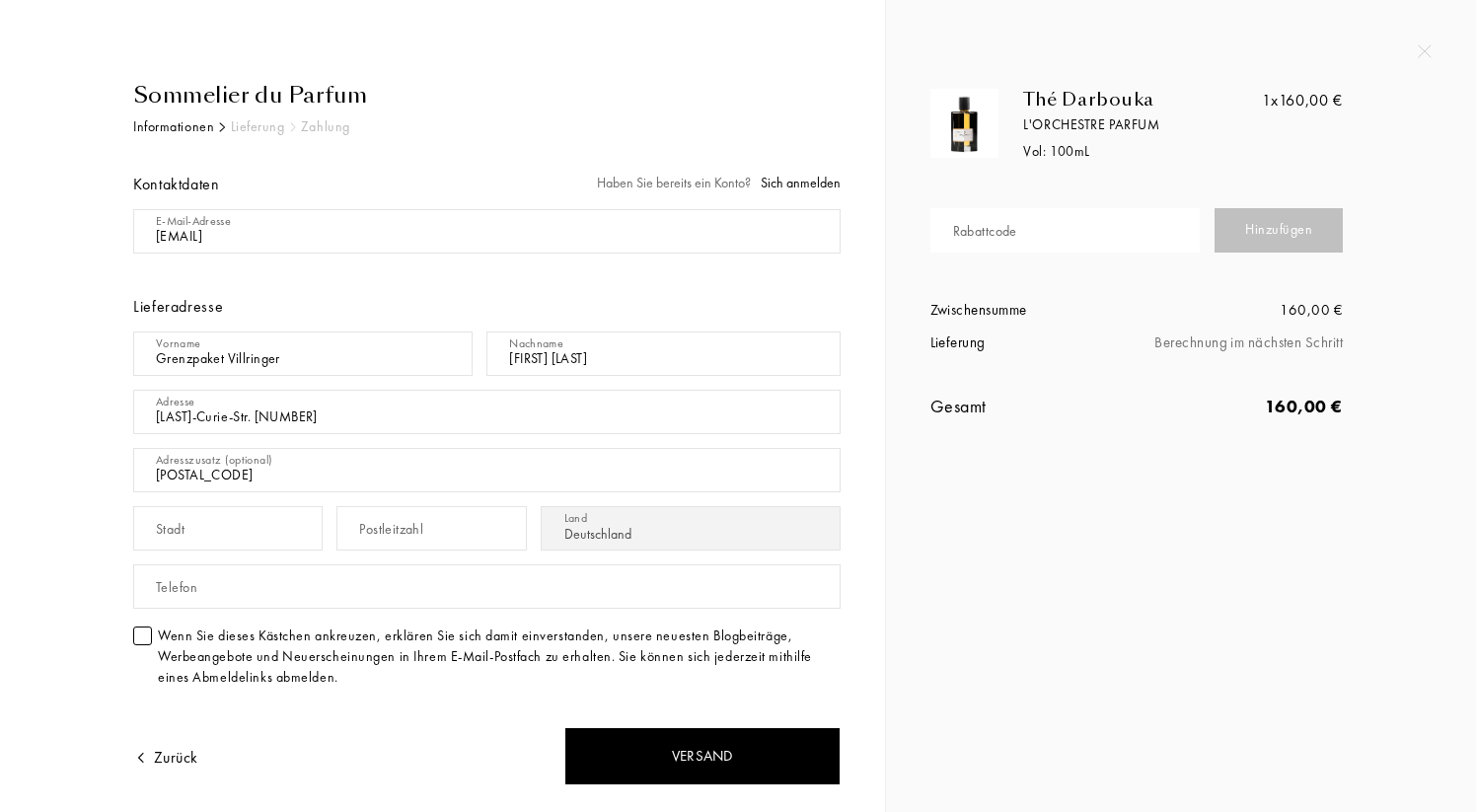 click on "Stadt" at bounding box center [170, 529] 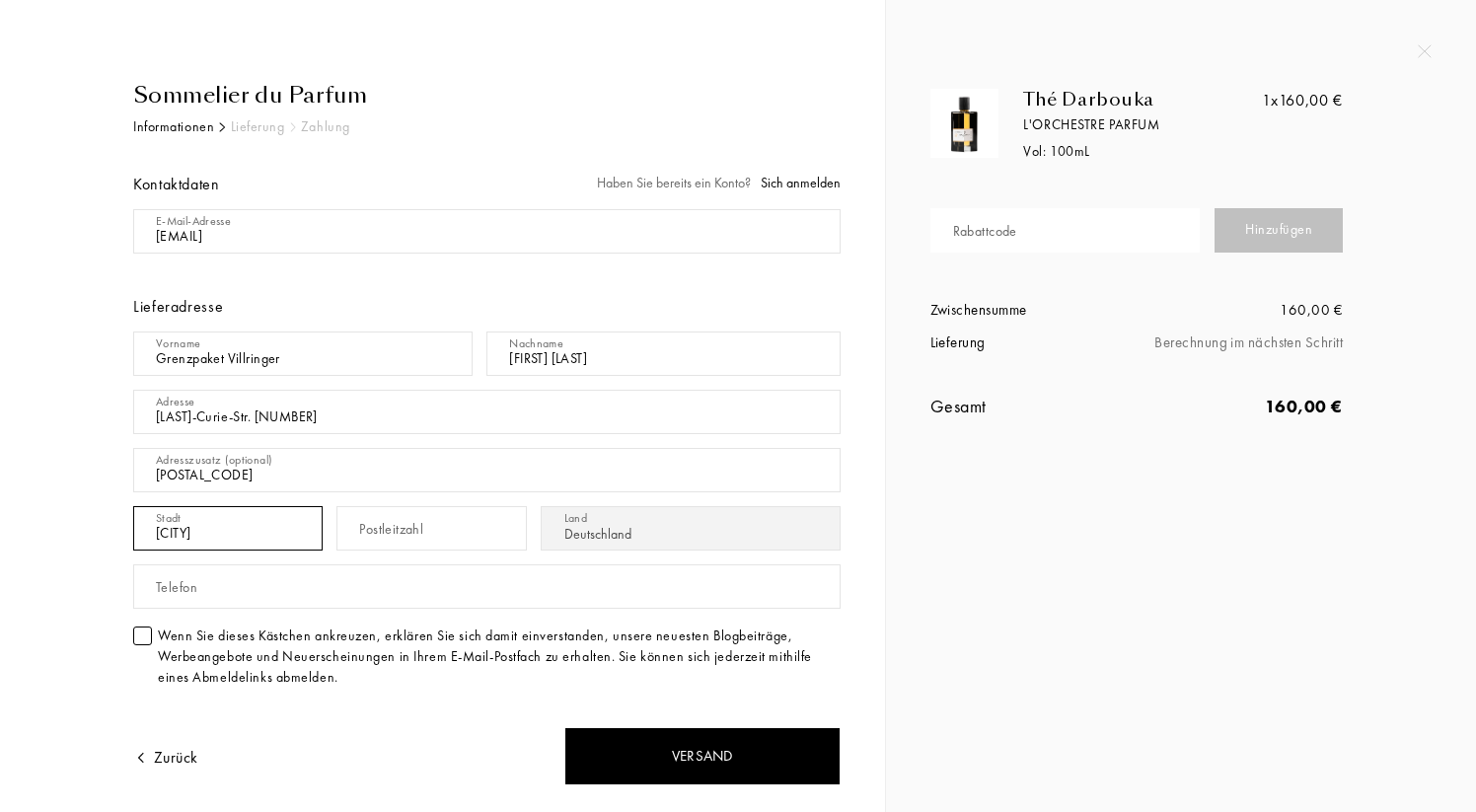type on "Lörrach" 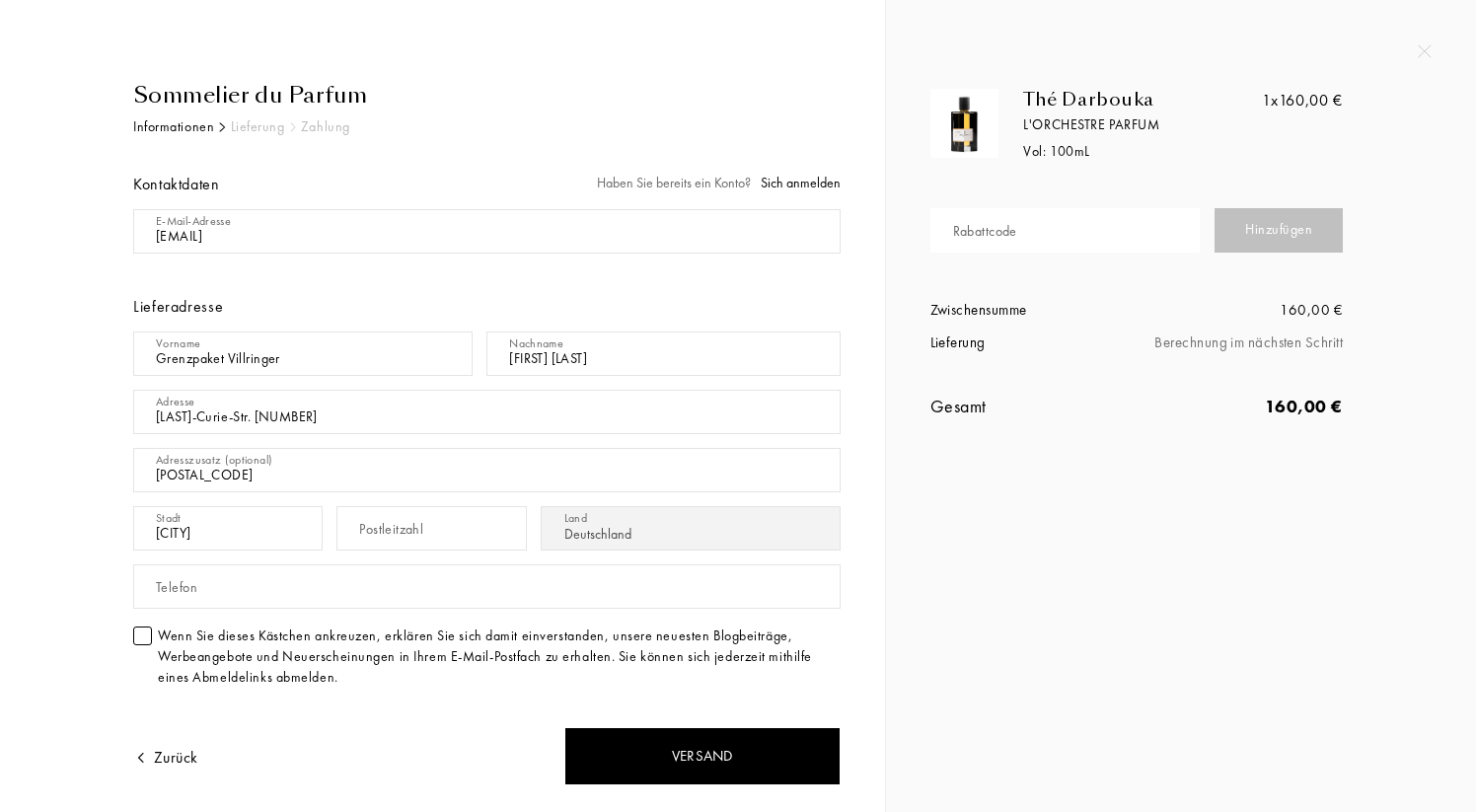 click on "Postleitzahl" at bounding box center (391, 529) 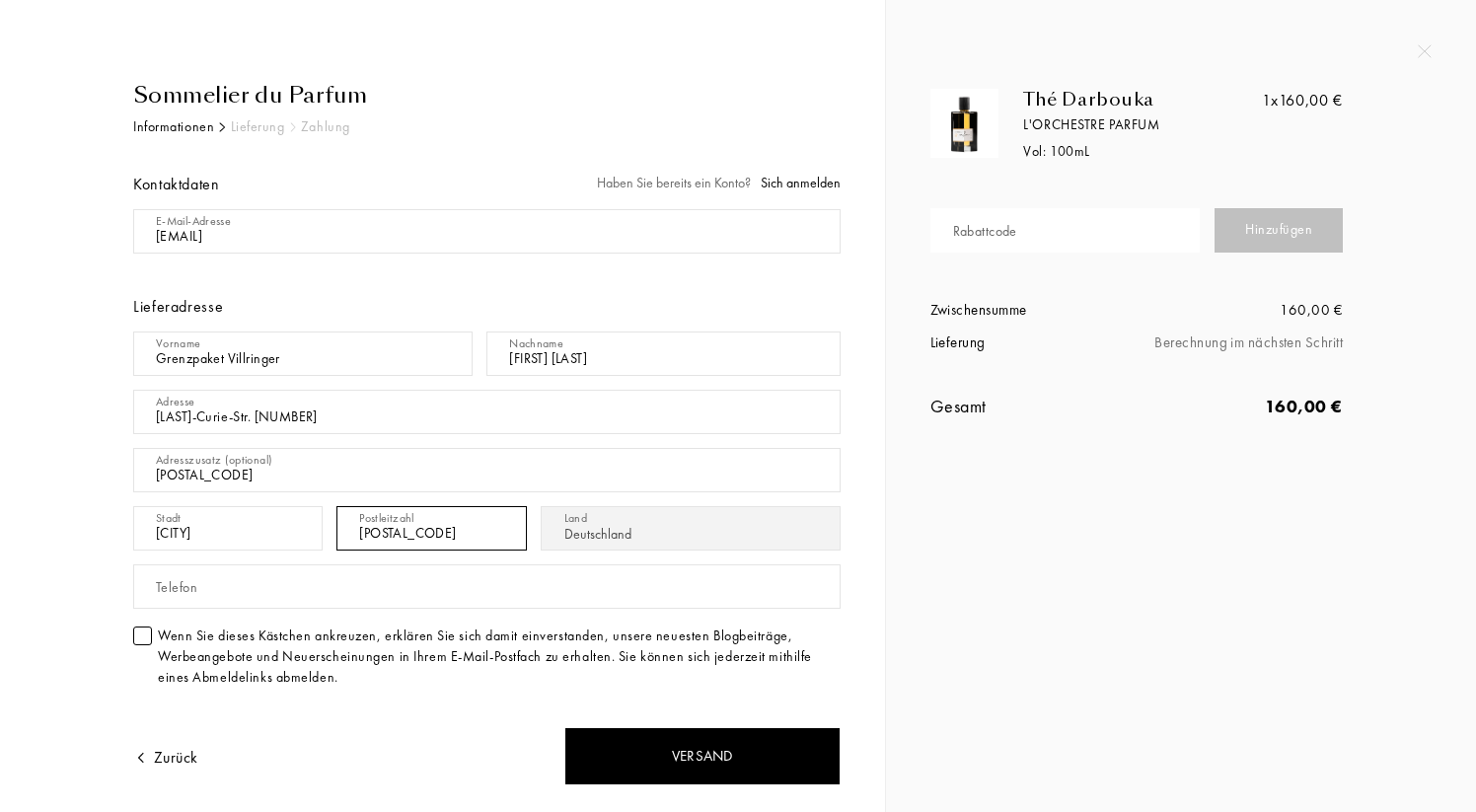 type on "79539" 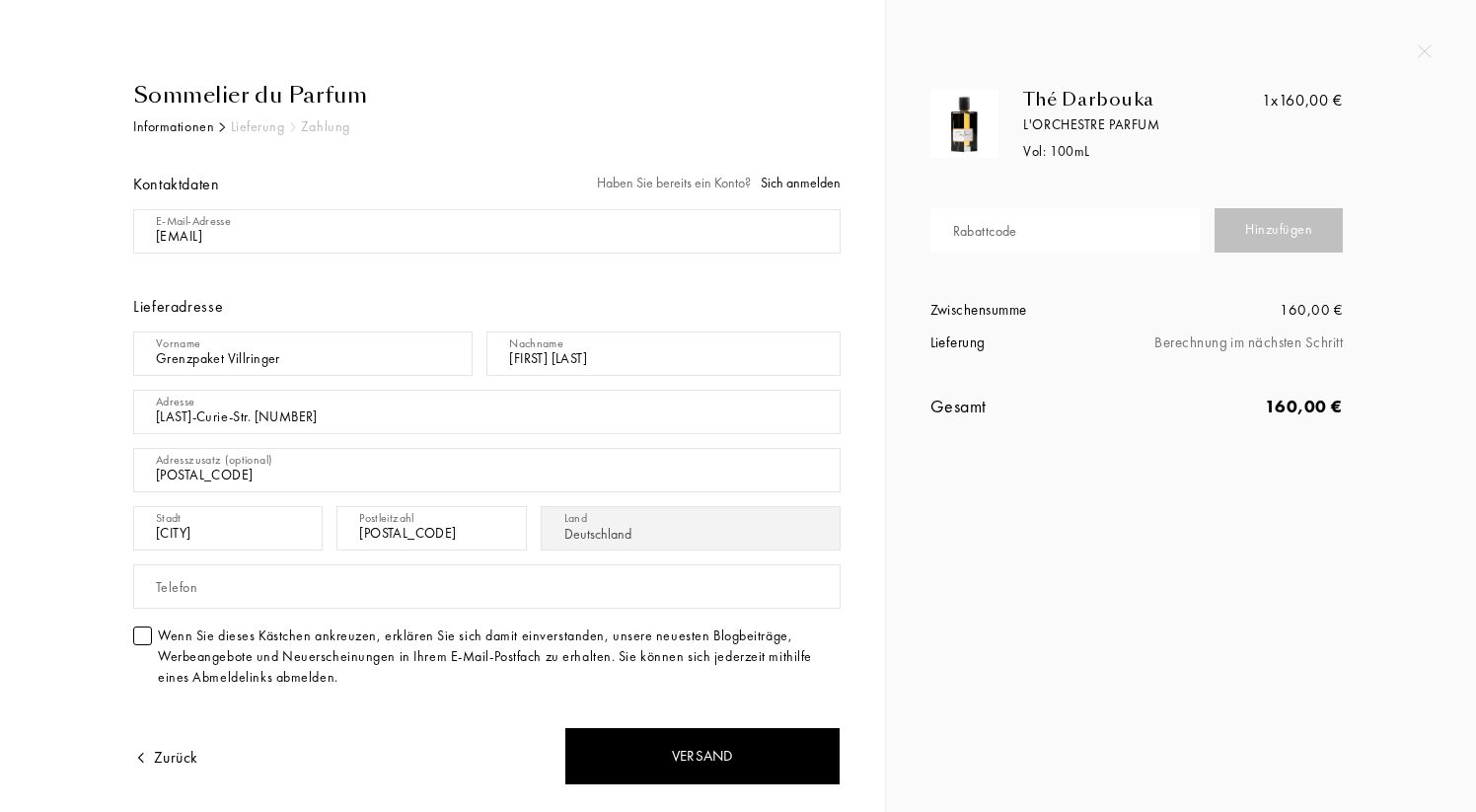 click at bounding box center [142, 635] 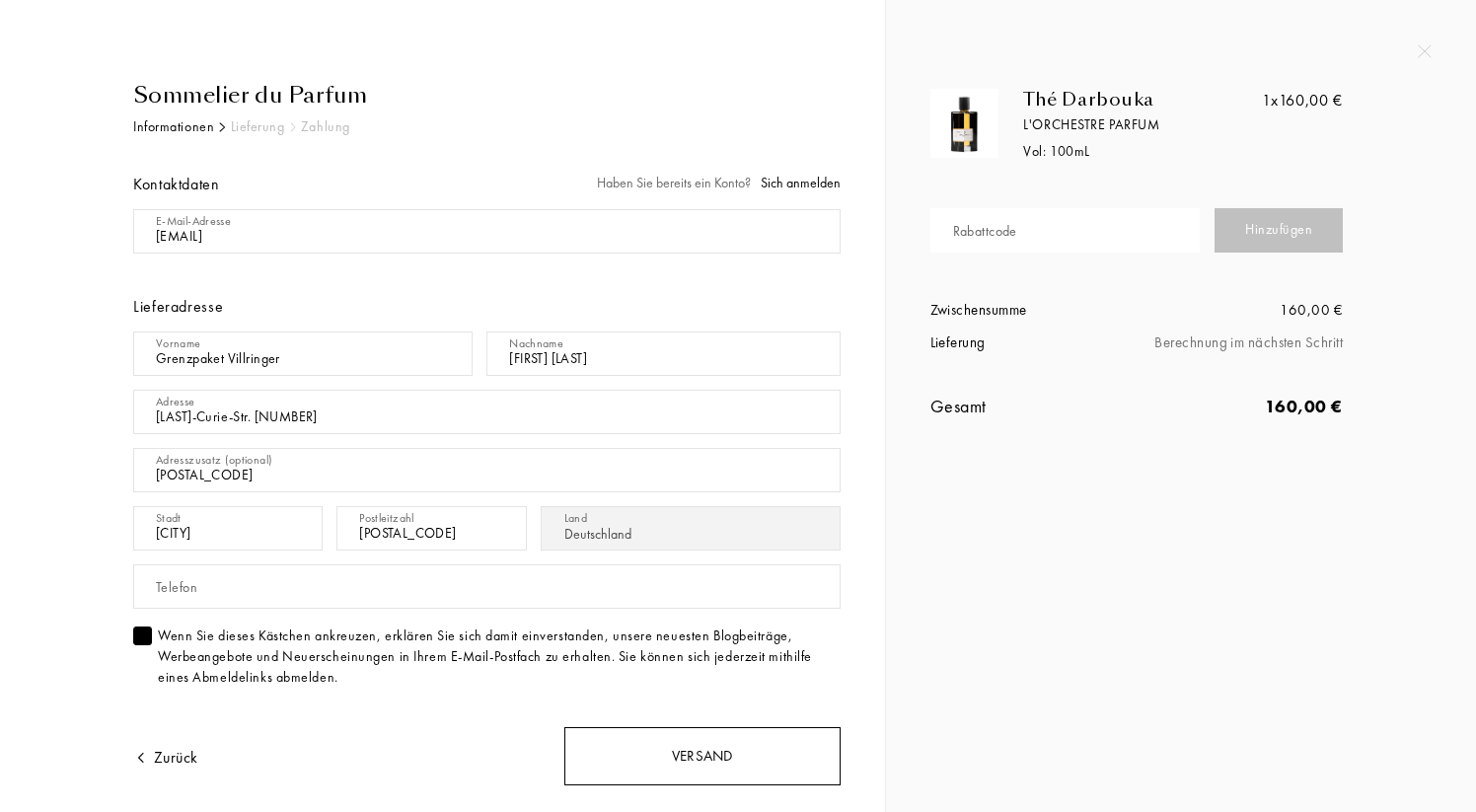 click on "Versand" at bounding box center [702, 756] 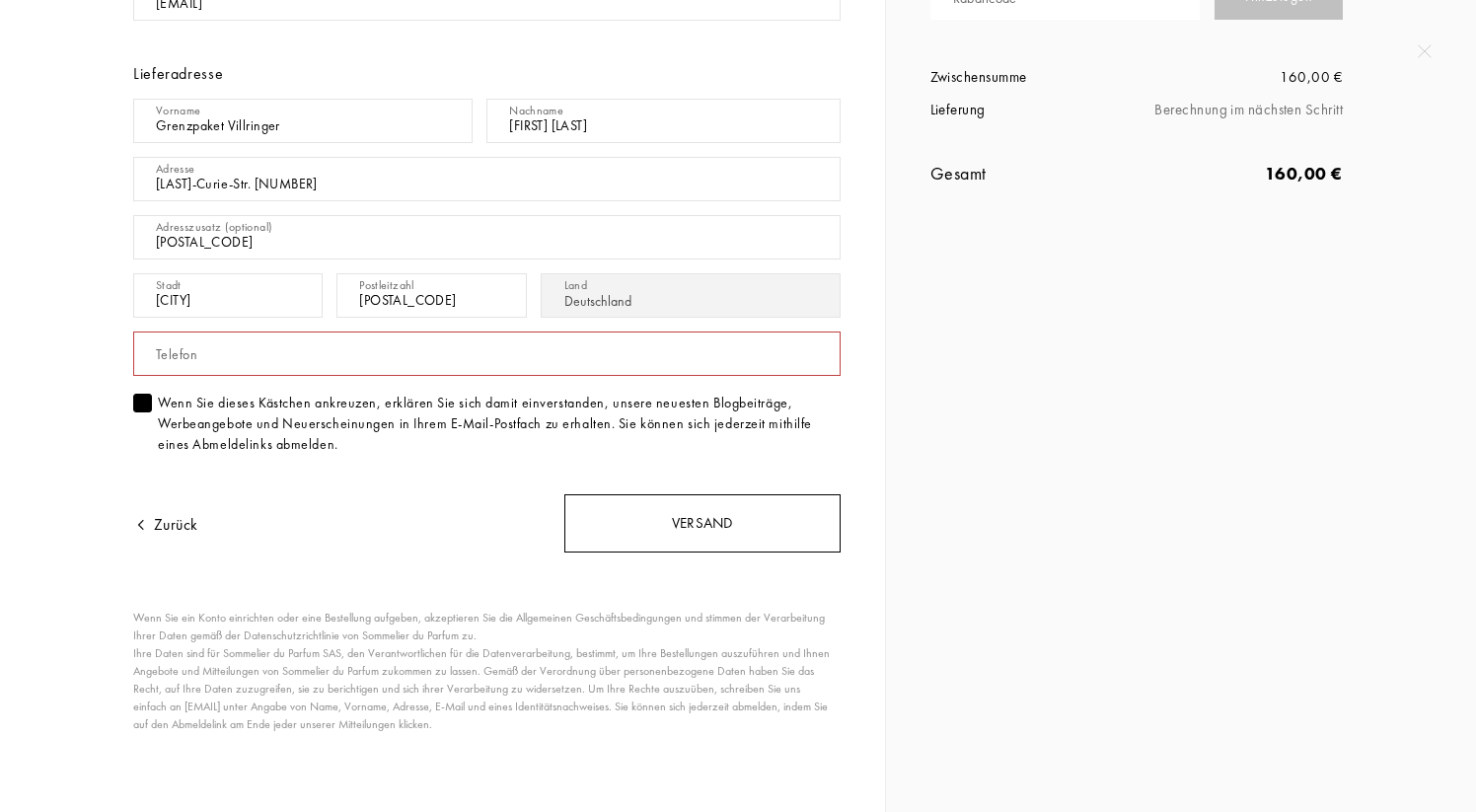 scroll, scrollTop: 232, scrollLeft: 0, axis: vertical 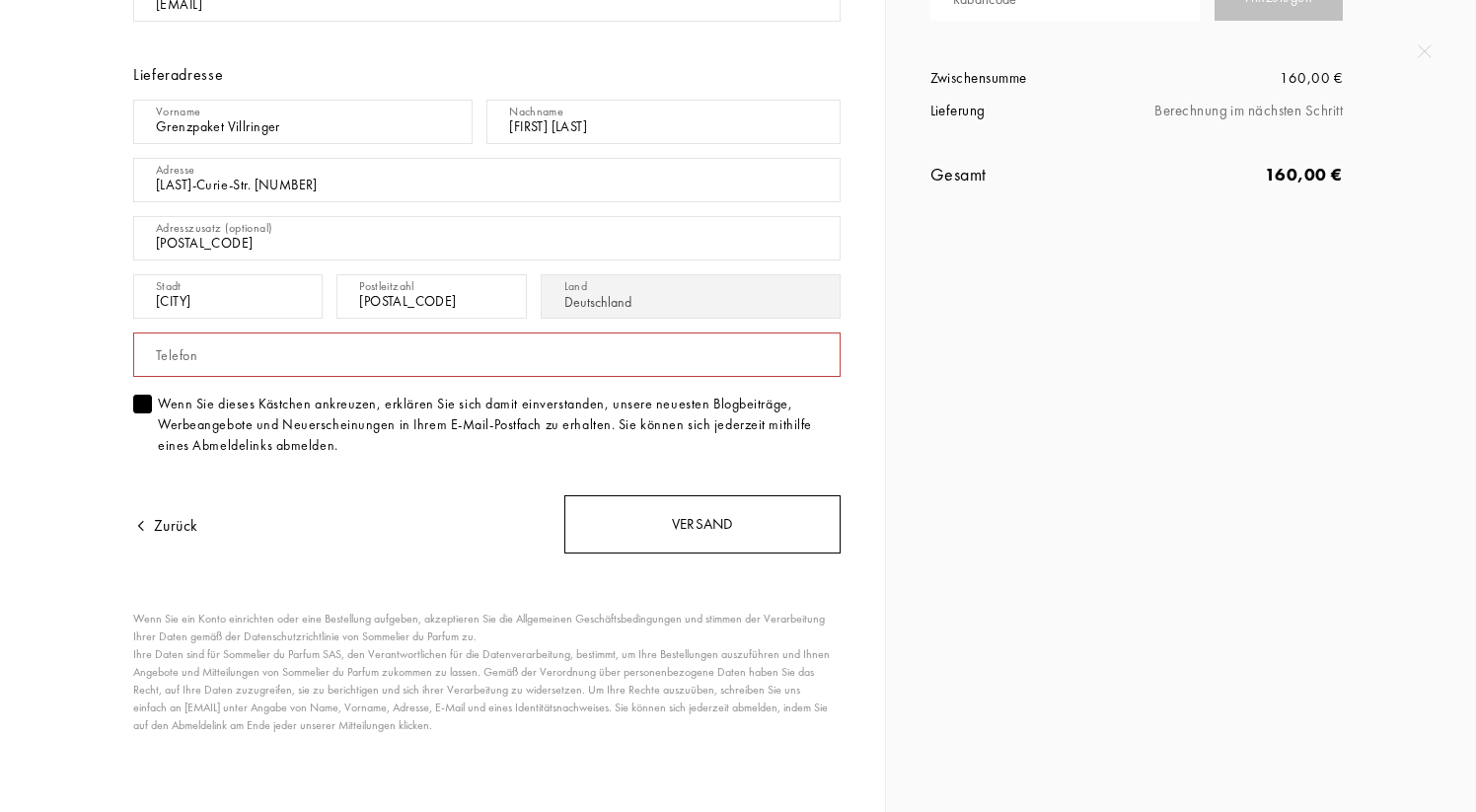 click on "Versand" at bounding box center (702, 524) 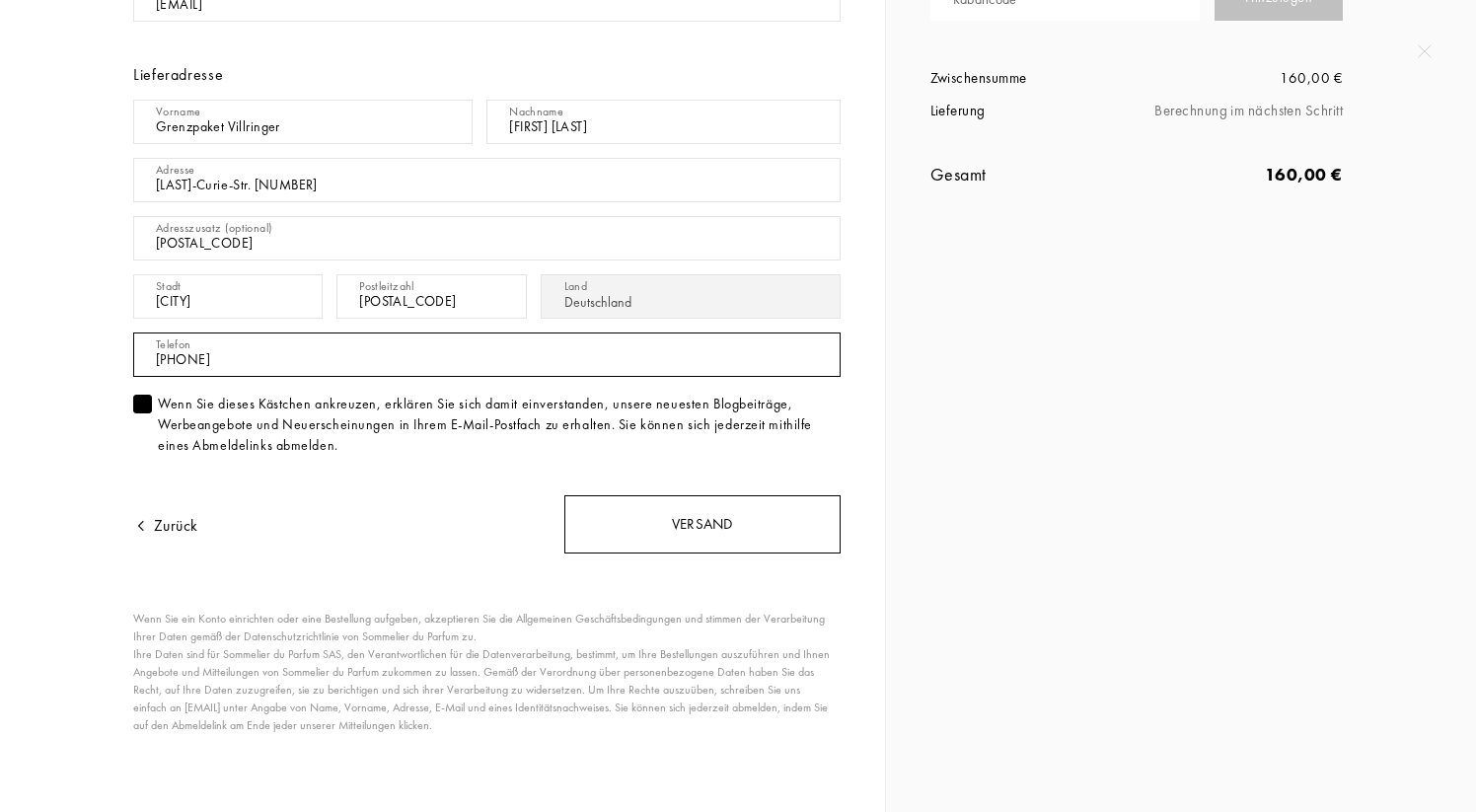 type on "0049762115180" 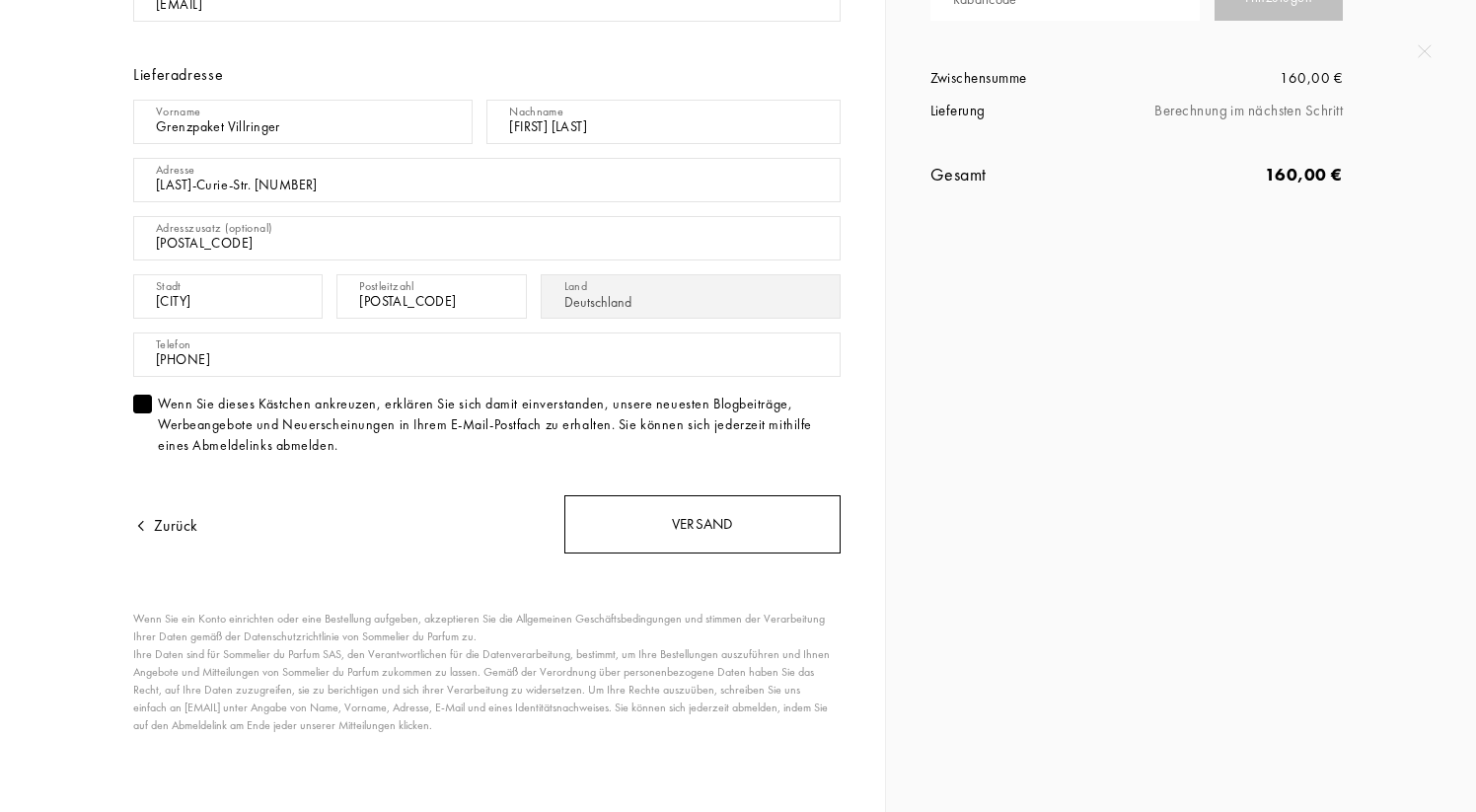 click on "Versand" at bounding box center [702, 524] 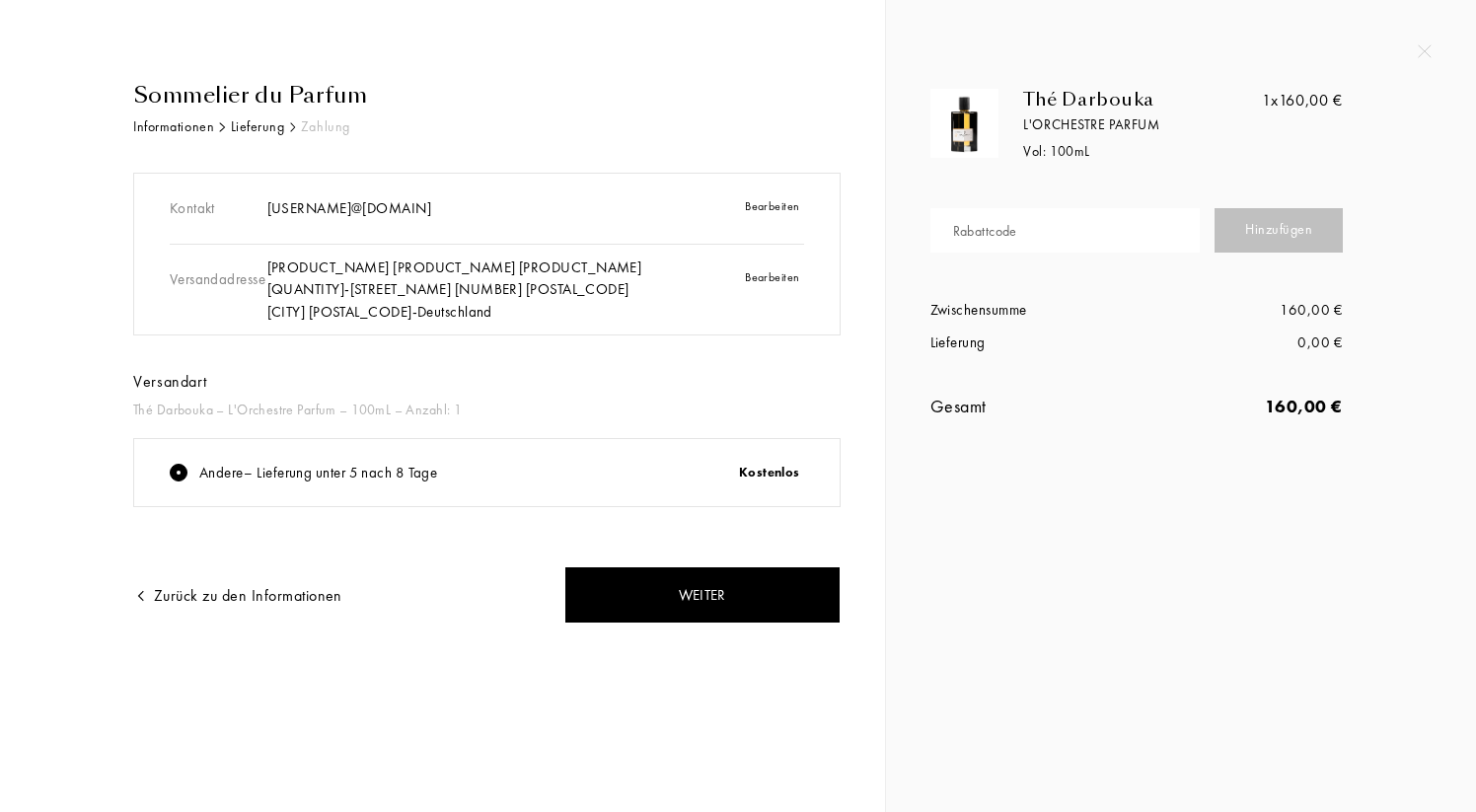 scroll, scrollTop: 0, scrollLeft: 0, axis: both 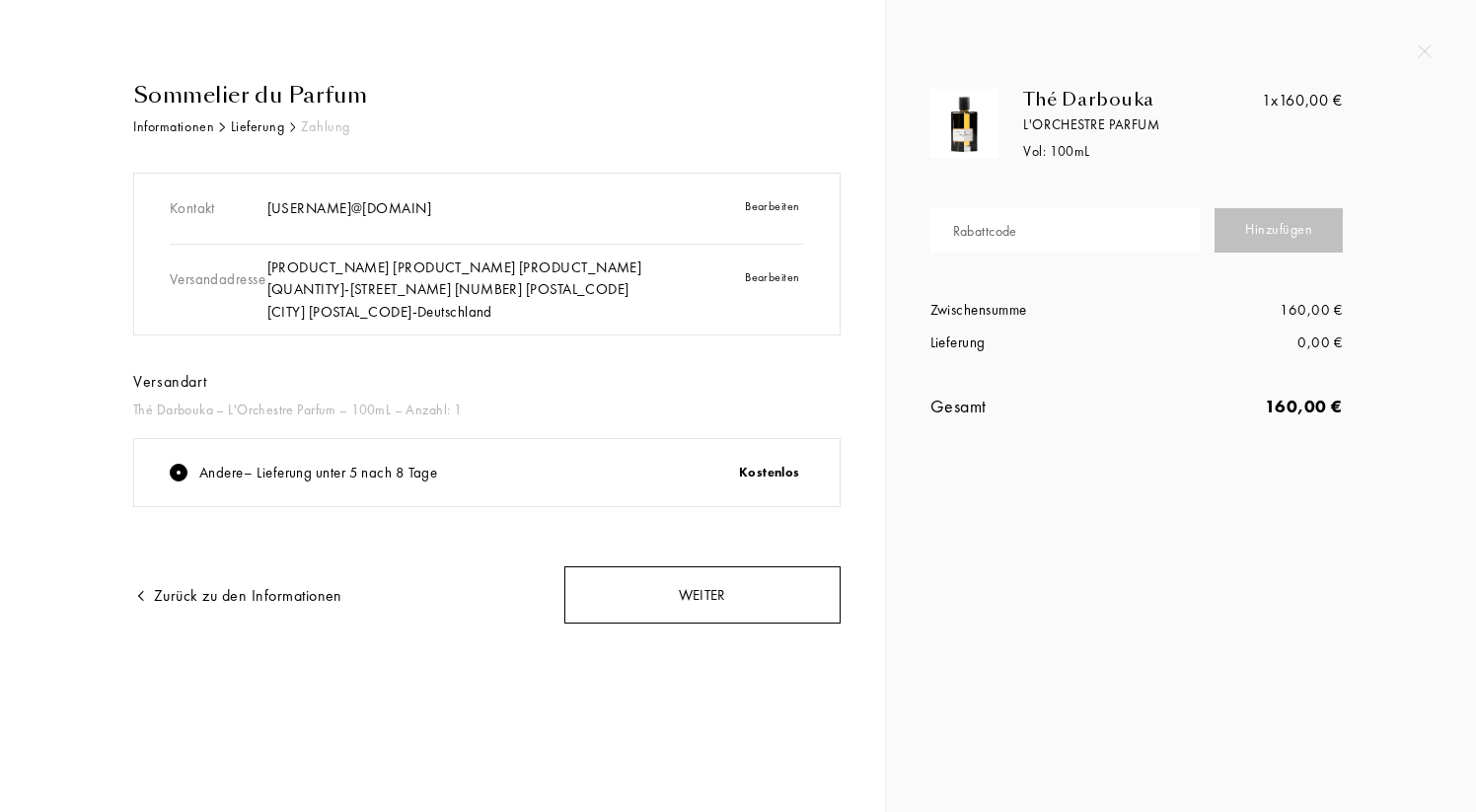 click on "Weiter" at bounding box center [702, 595] 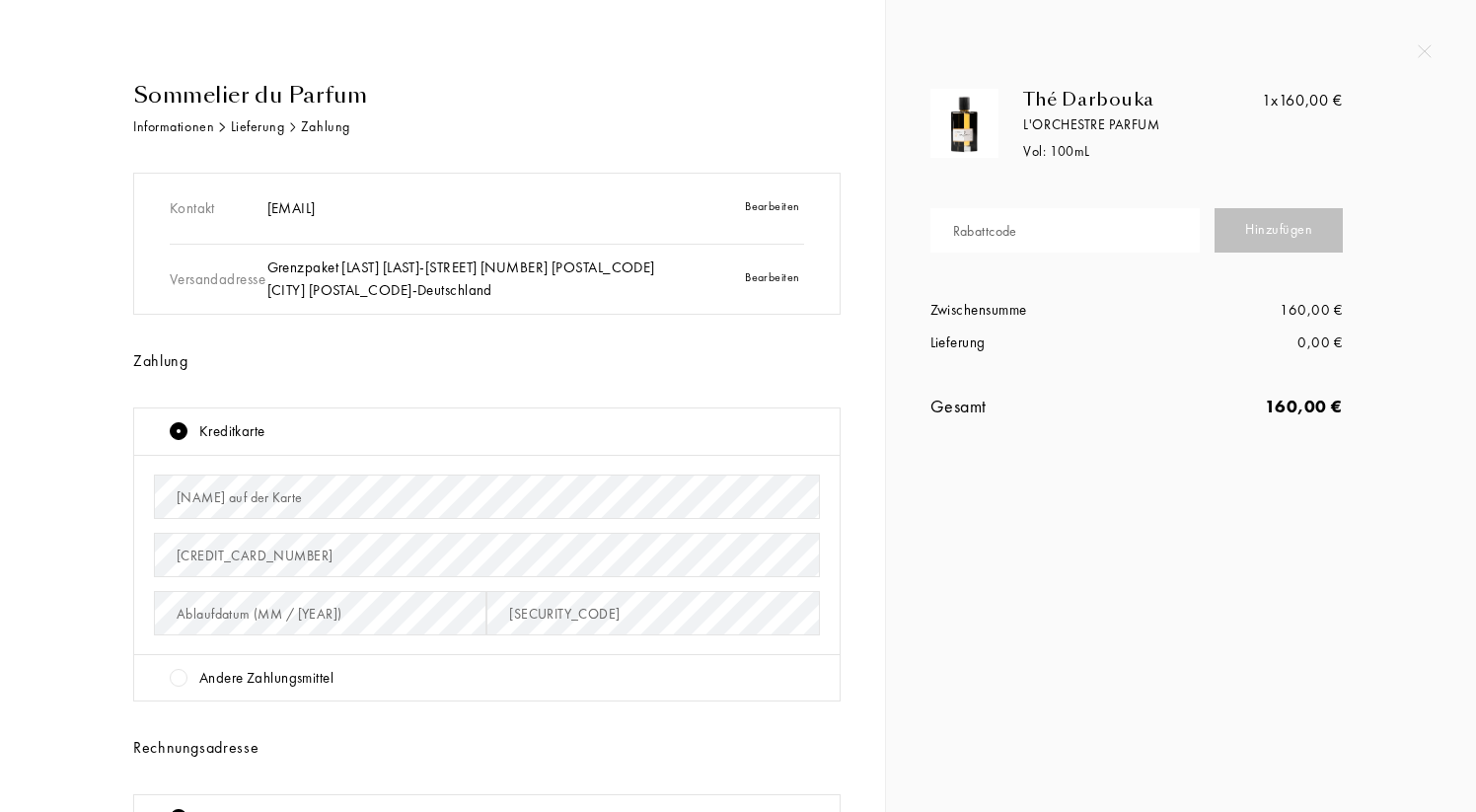 scroll, scrollTop: 0, scrollLeft: 0, axis: both 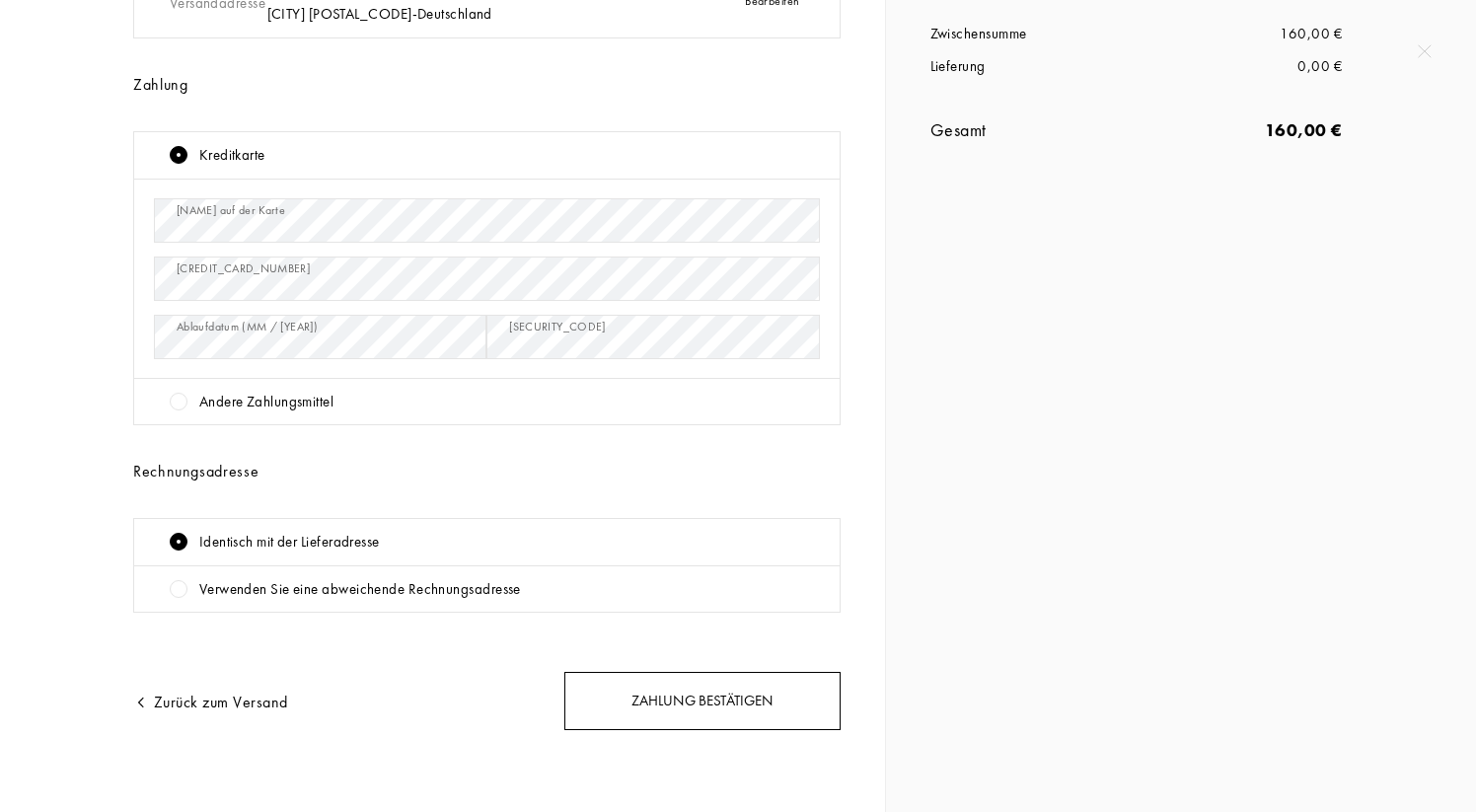 click on "Zahlung bestätigen" at bounding box center (702, 701) 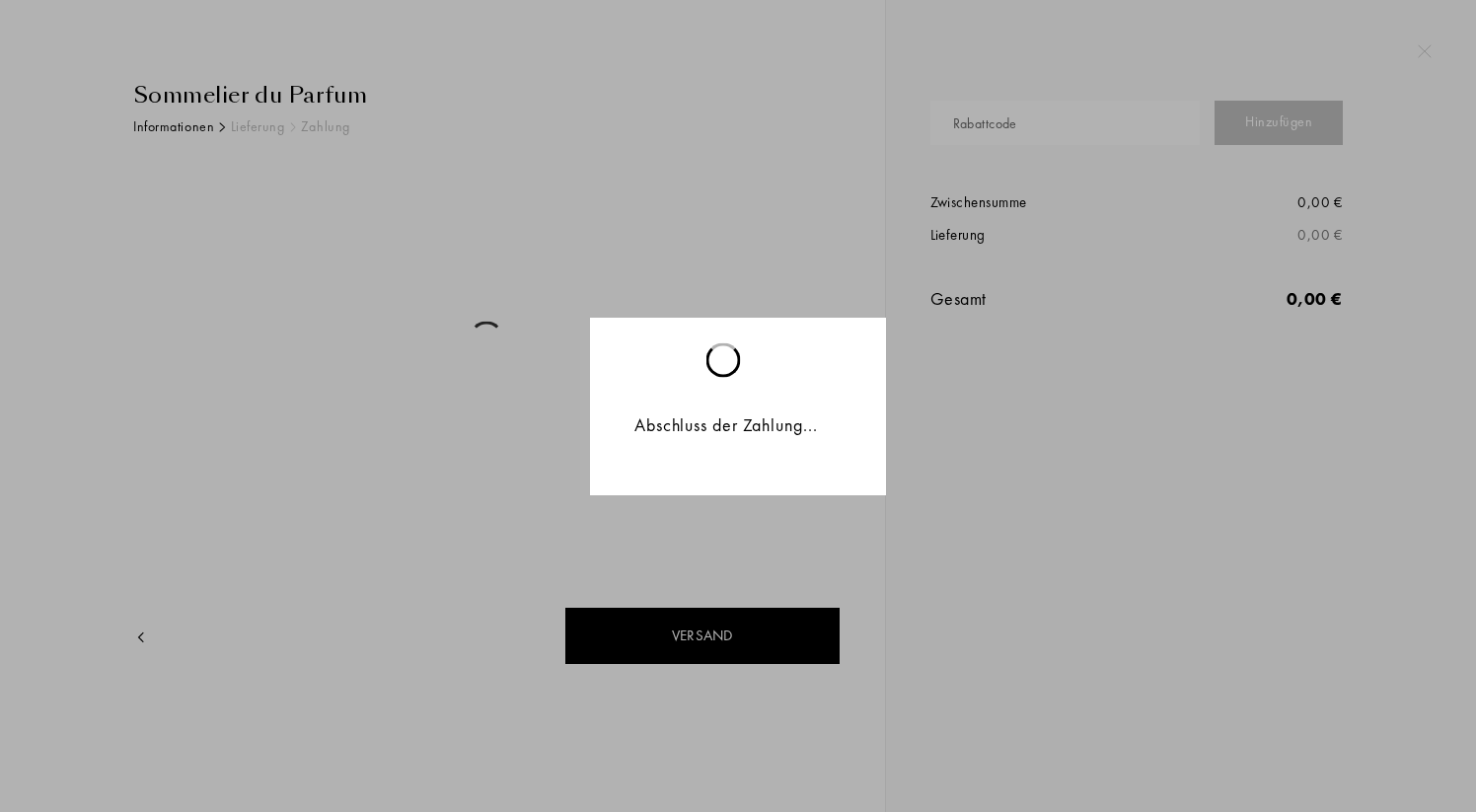 scroll, scrollTop: 0, scrollLeft: 0, axis: both 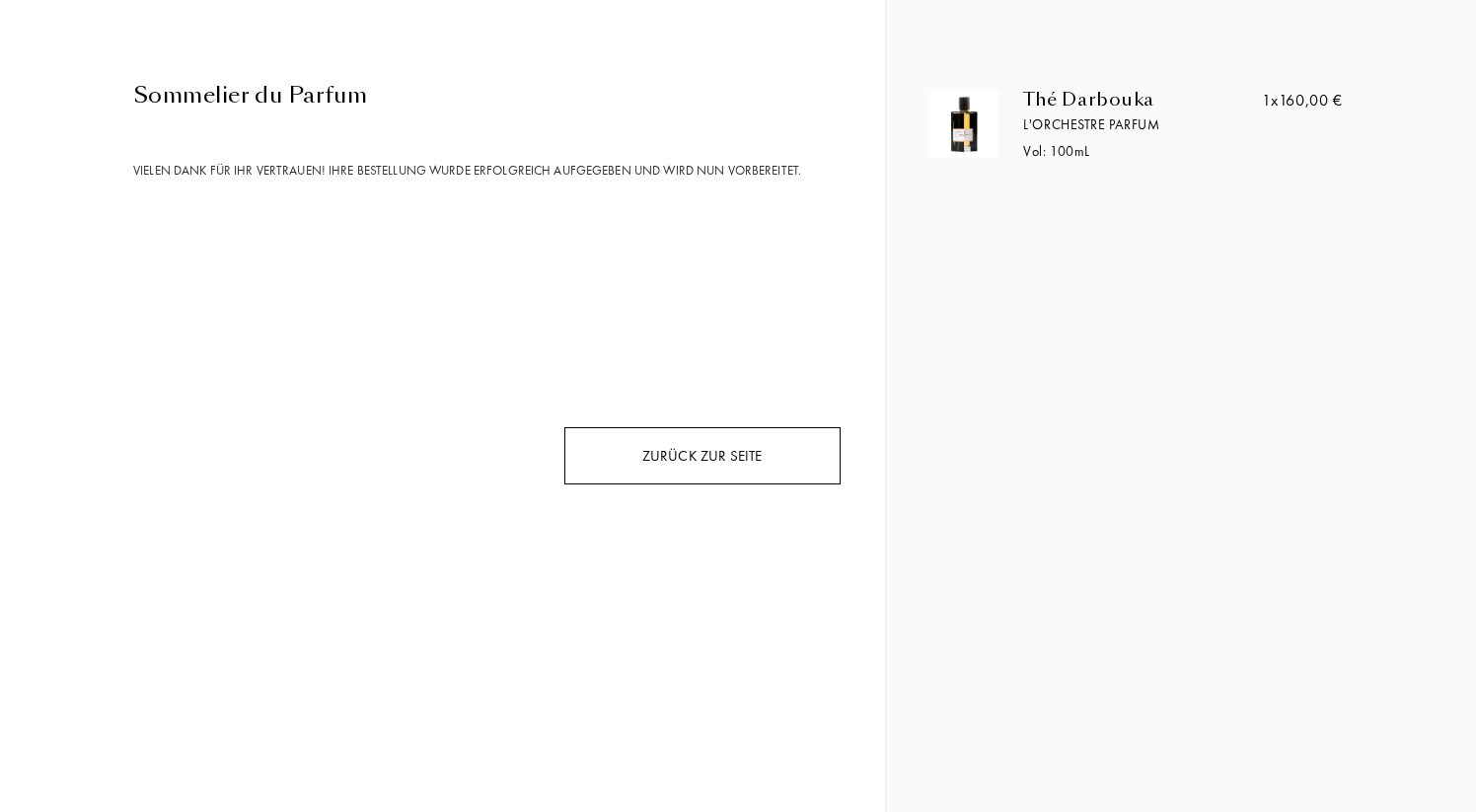 click on "Zurück zur Seite" at bounding box center [702, 456] 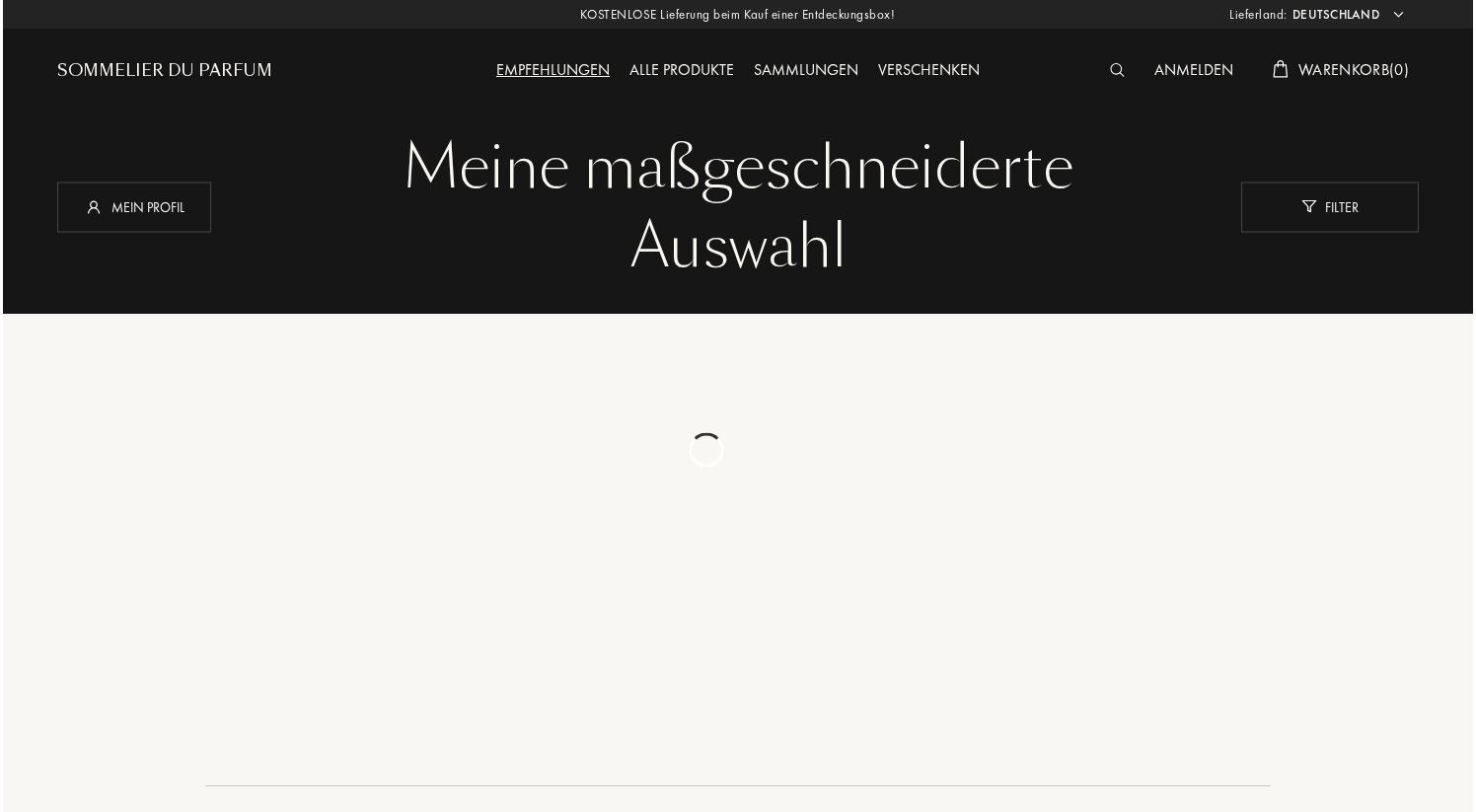 scroll, scrollTop: 0, scrollLeft: 0, axis: both 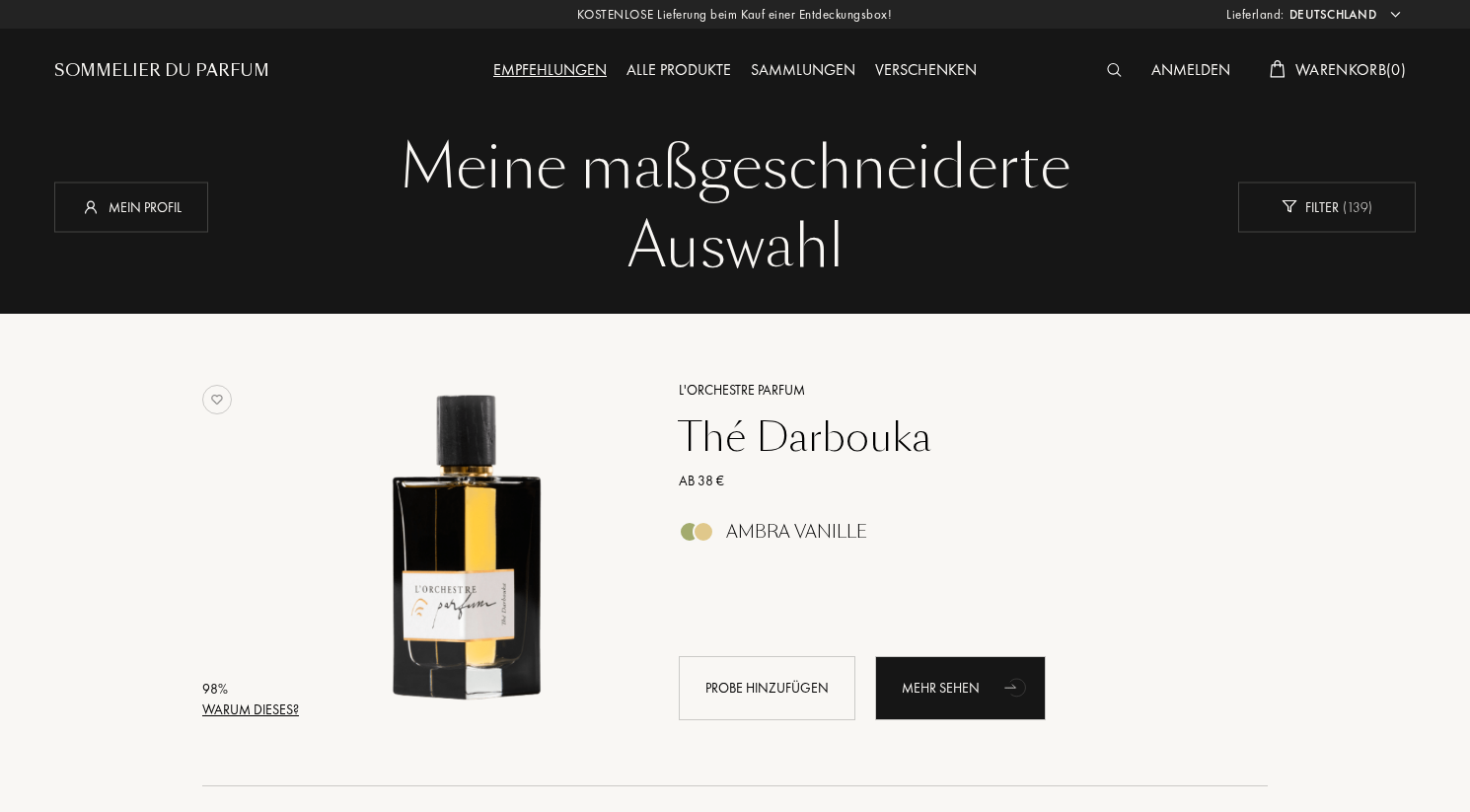 click on "Warum dieses?" at bounding box center (251, 709) 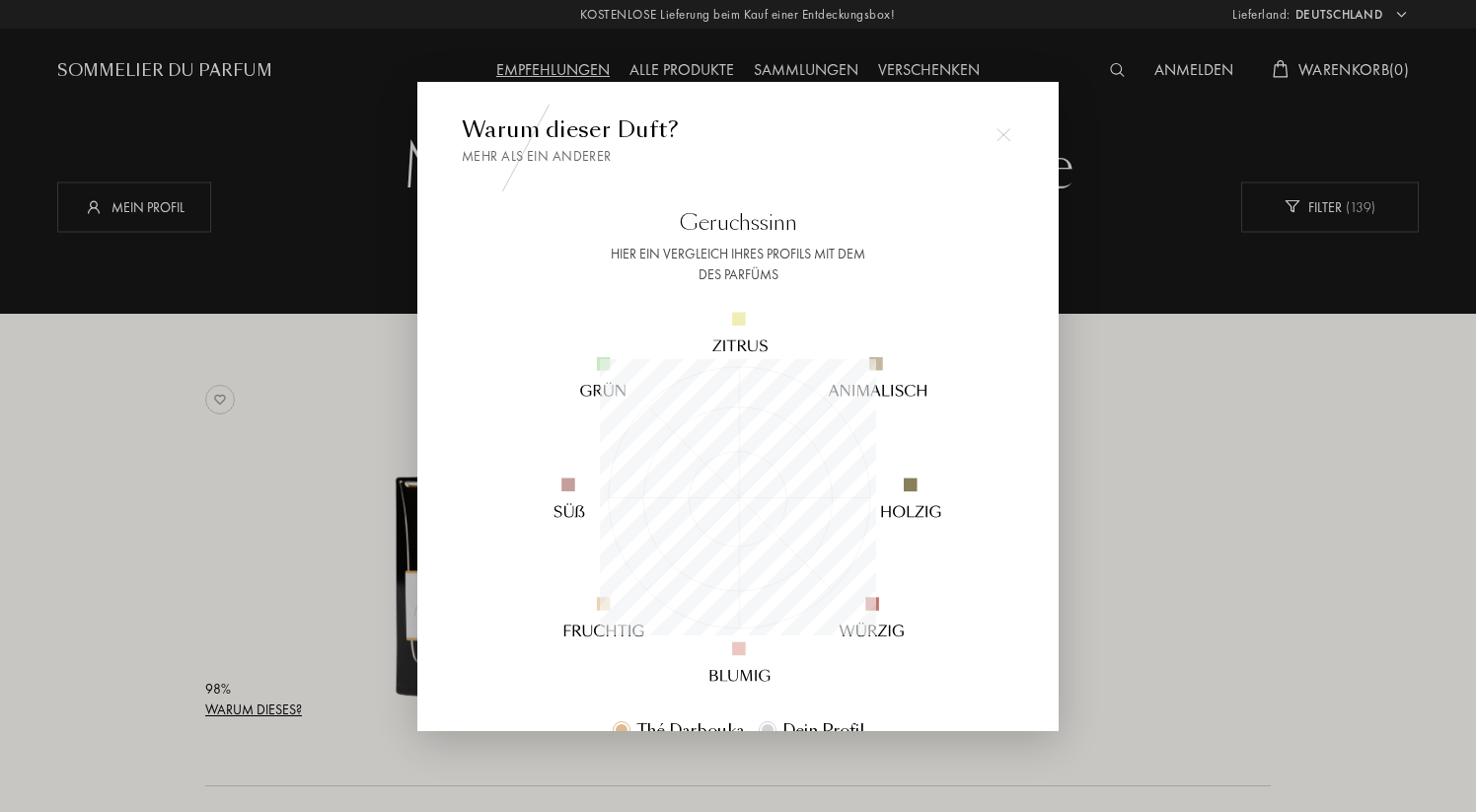 scroll, scrollTop: 986358, scrollLeft: 986355, axis: both 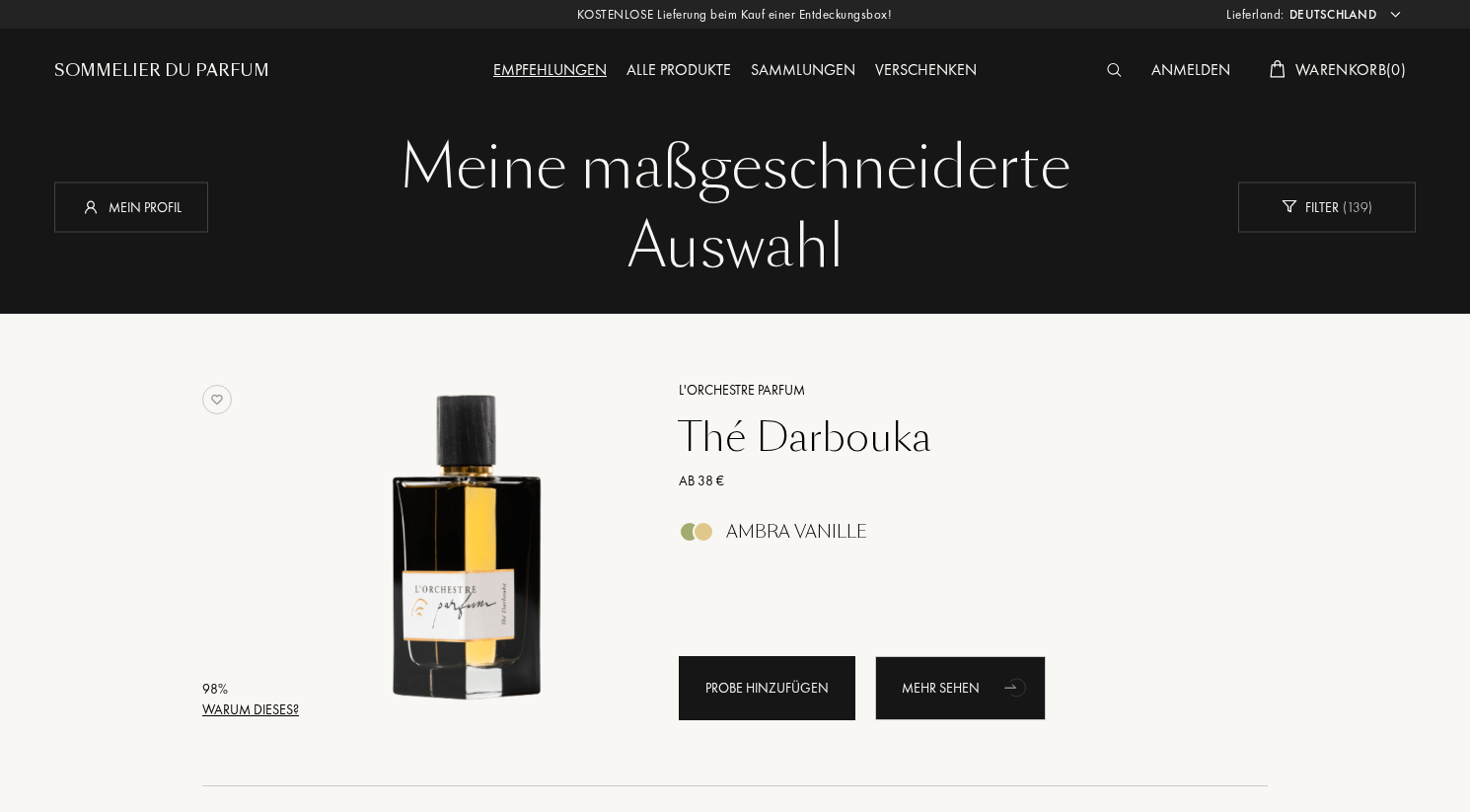 click on "Probe hinzufügen" at bounding box center (767, 688) 